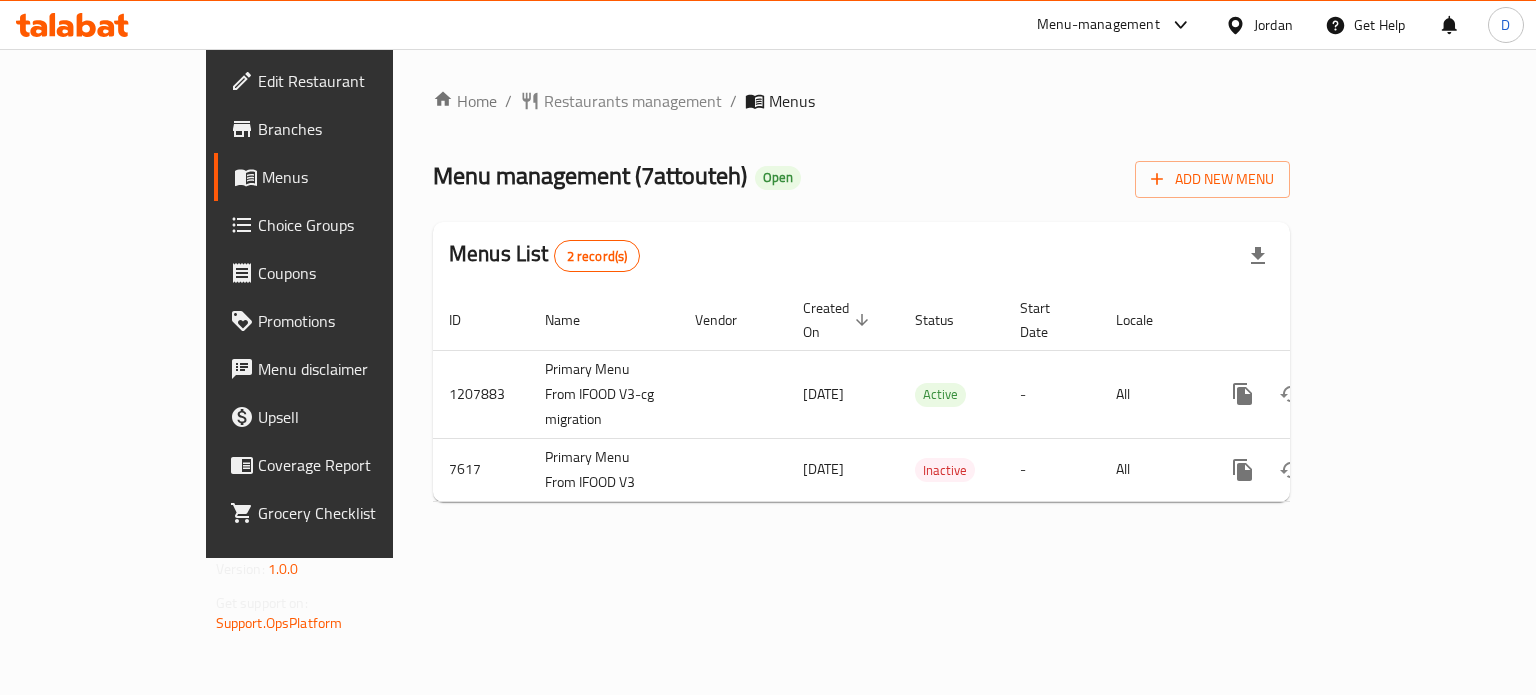 scroll, scrollTop: 0, scrollLeft: 0, axis: both 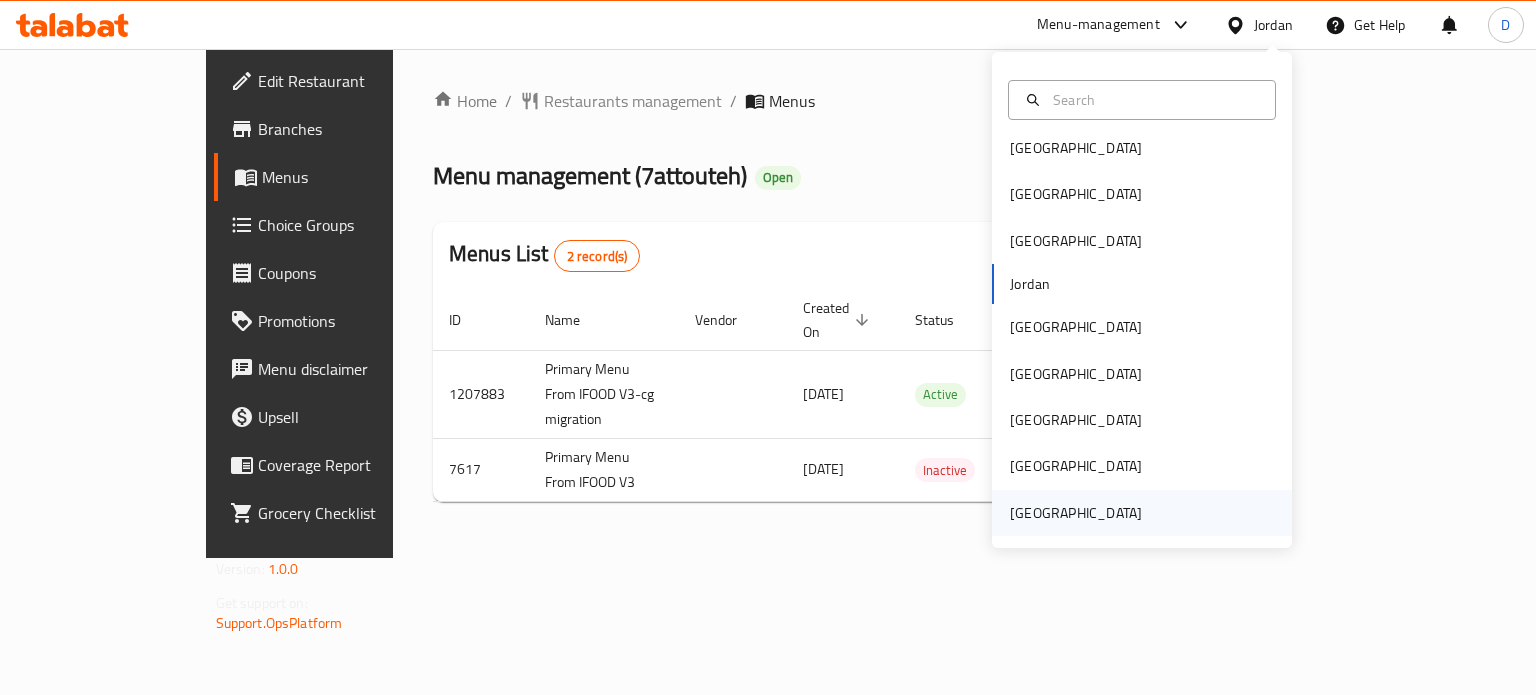 click on "[GEOGRAPHIC_DATA]" at bounding box center (1076, 513) 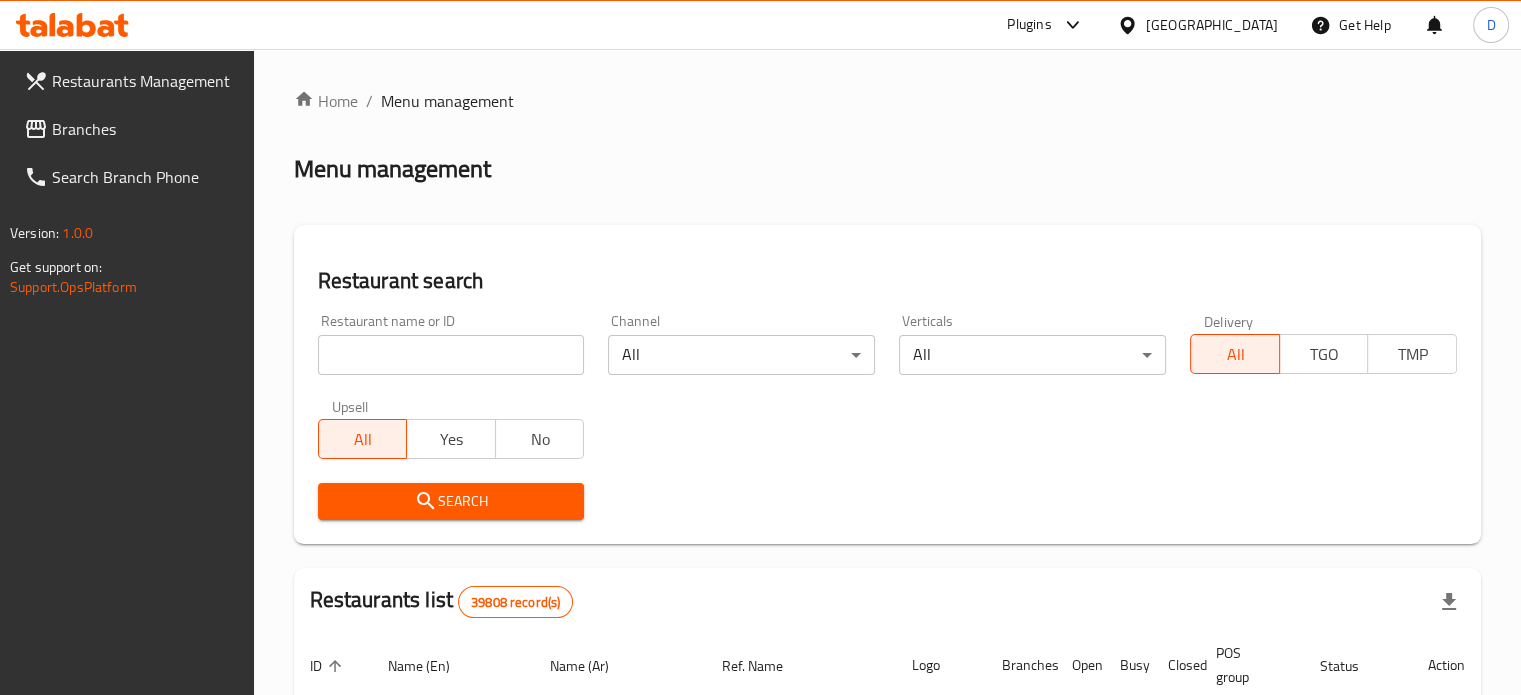 click on "Branches" at bounding box center (145, 129) 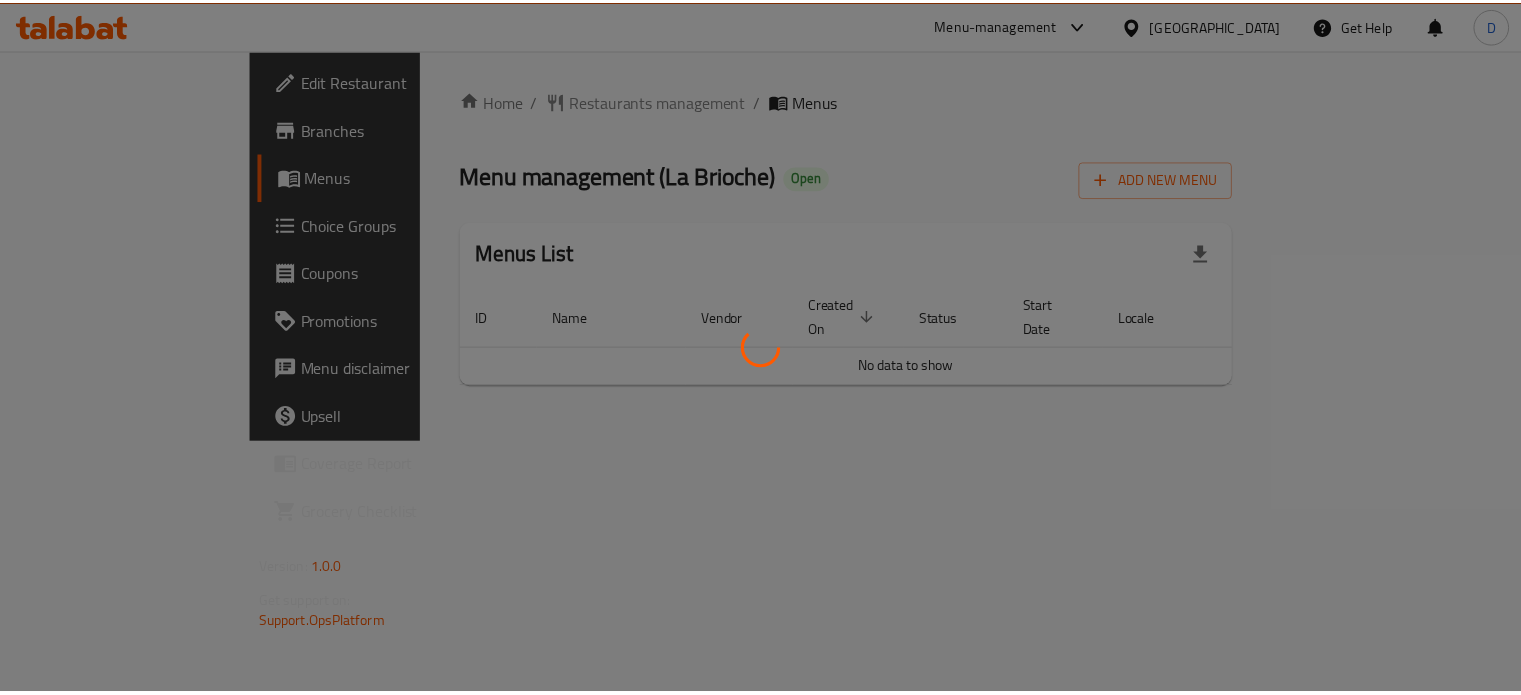 scroll, scrollTop: 0, scrollLeft: 0, axis: both 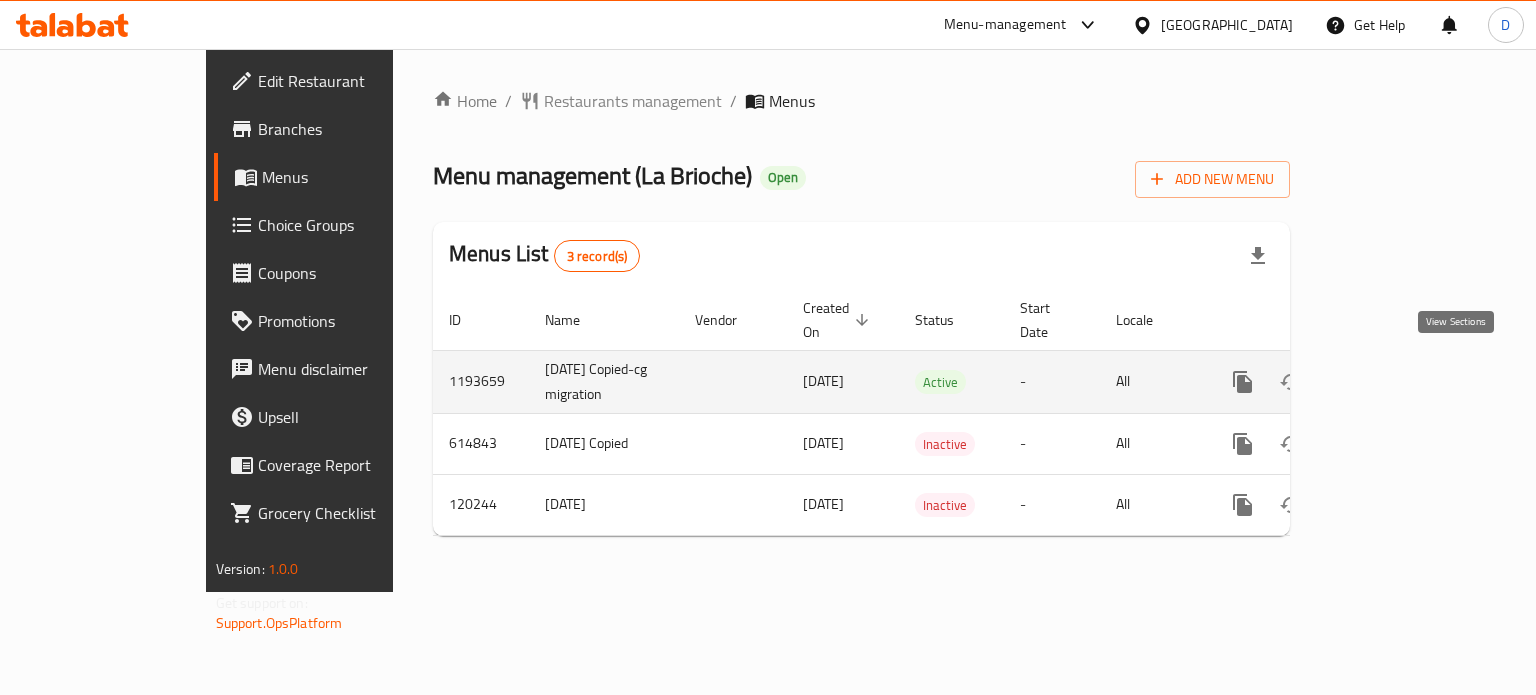 click 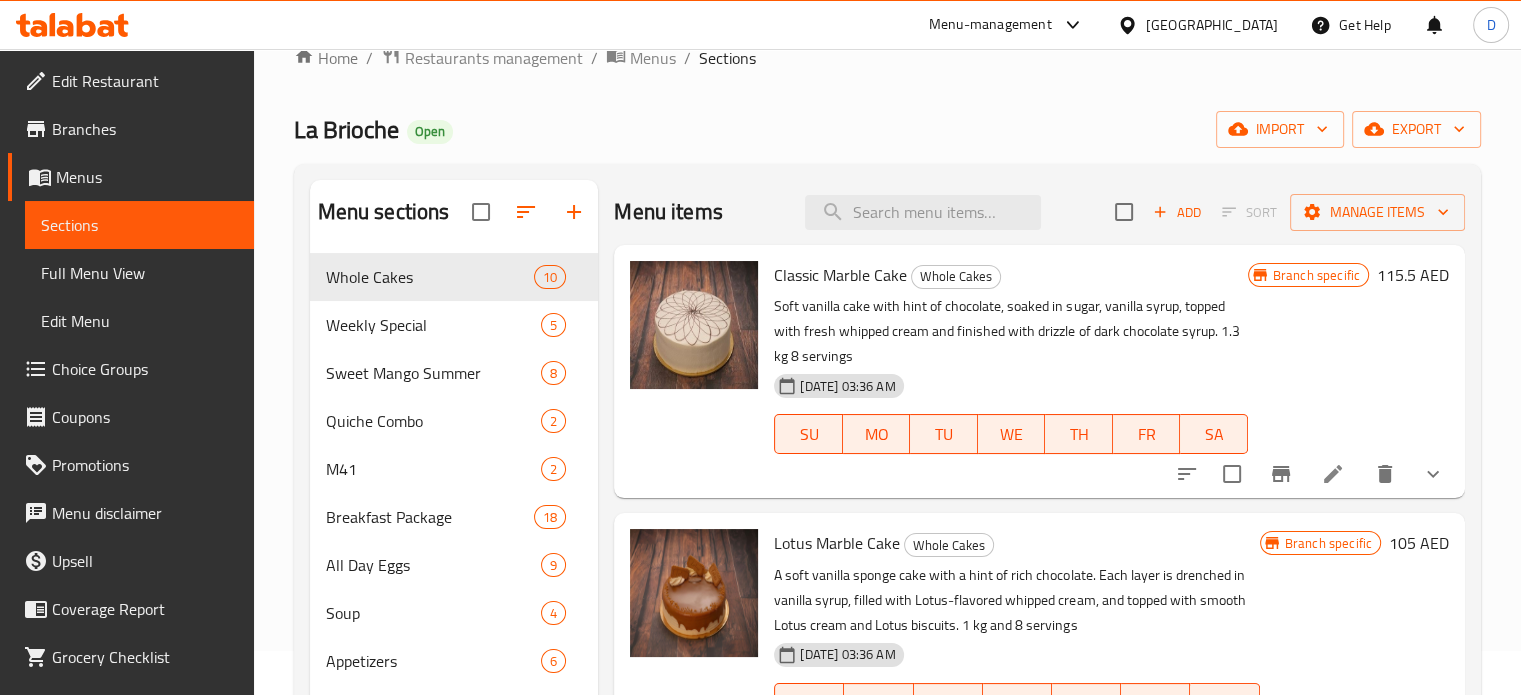 scroll, scrollTop: 0, scrollLeft: 0, axis: both 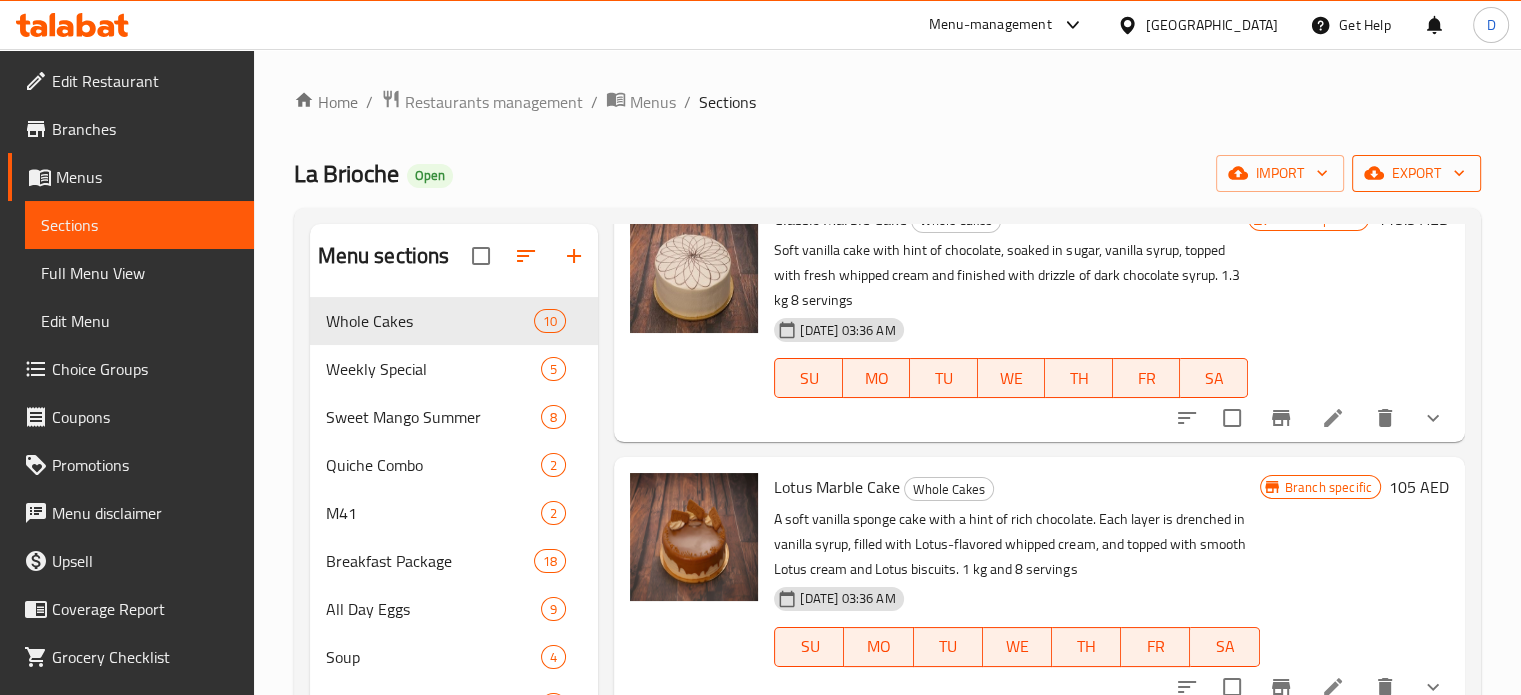 click on "export" at bounding box center [1416, 173] 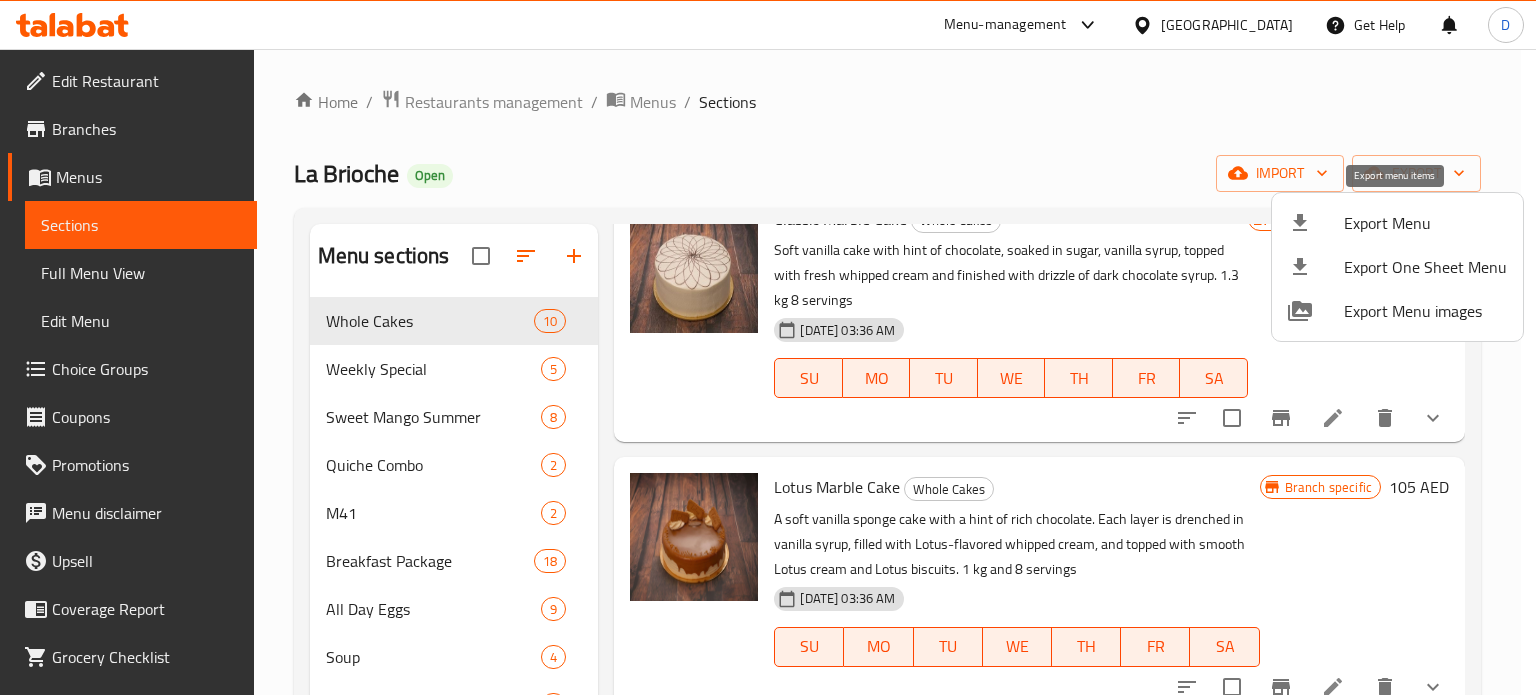 click on "Export Menu" at bounding box center (1425, 223) 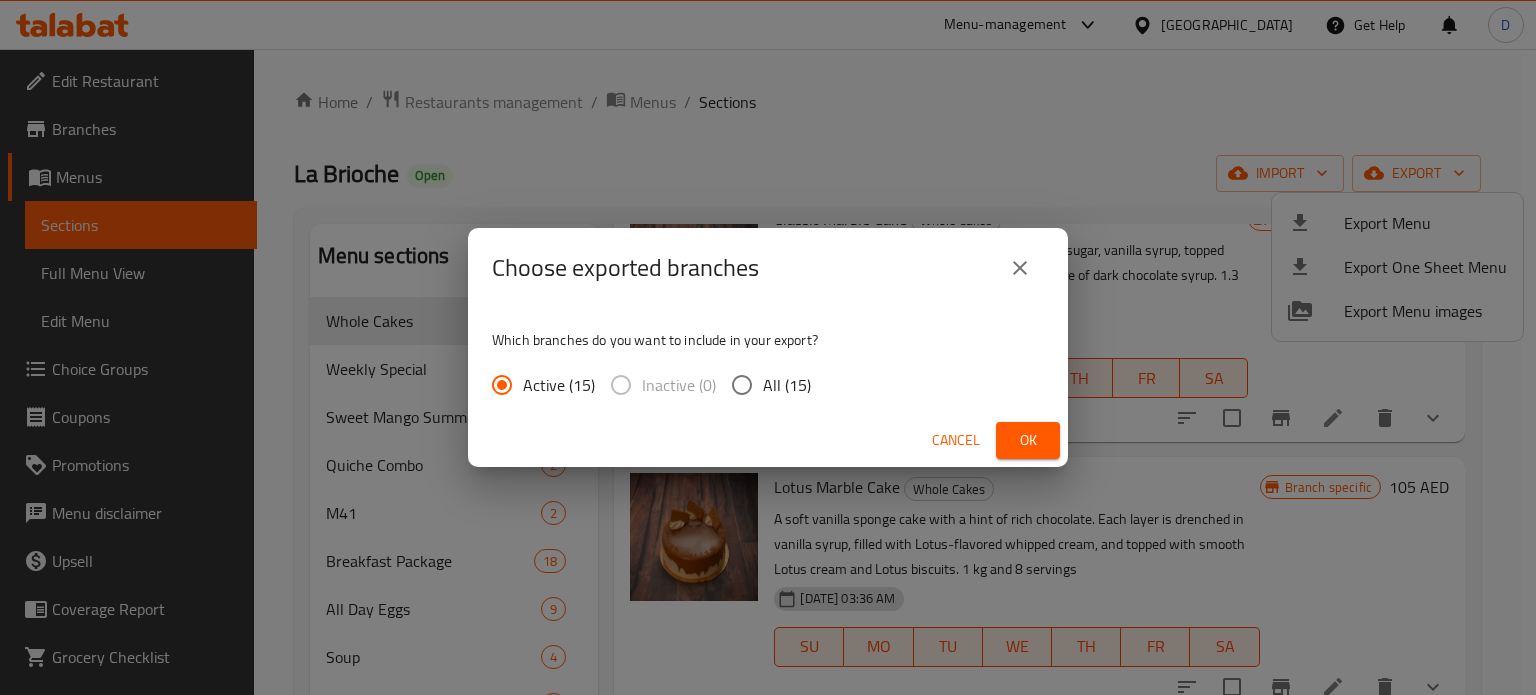 click on "All (15)" at bounding box center (787, 385) 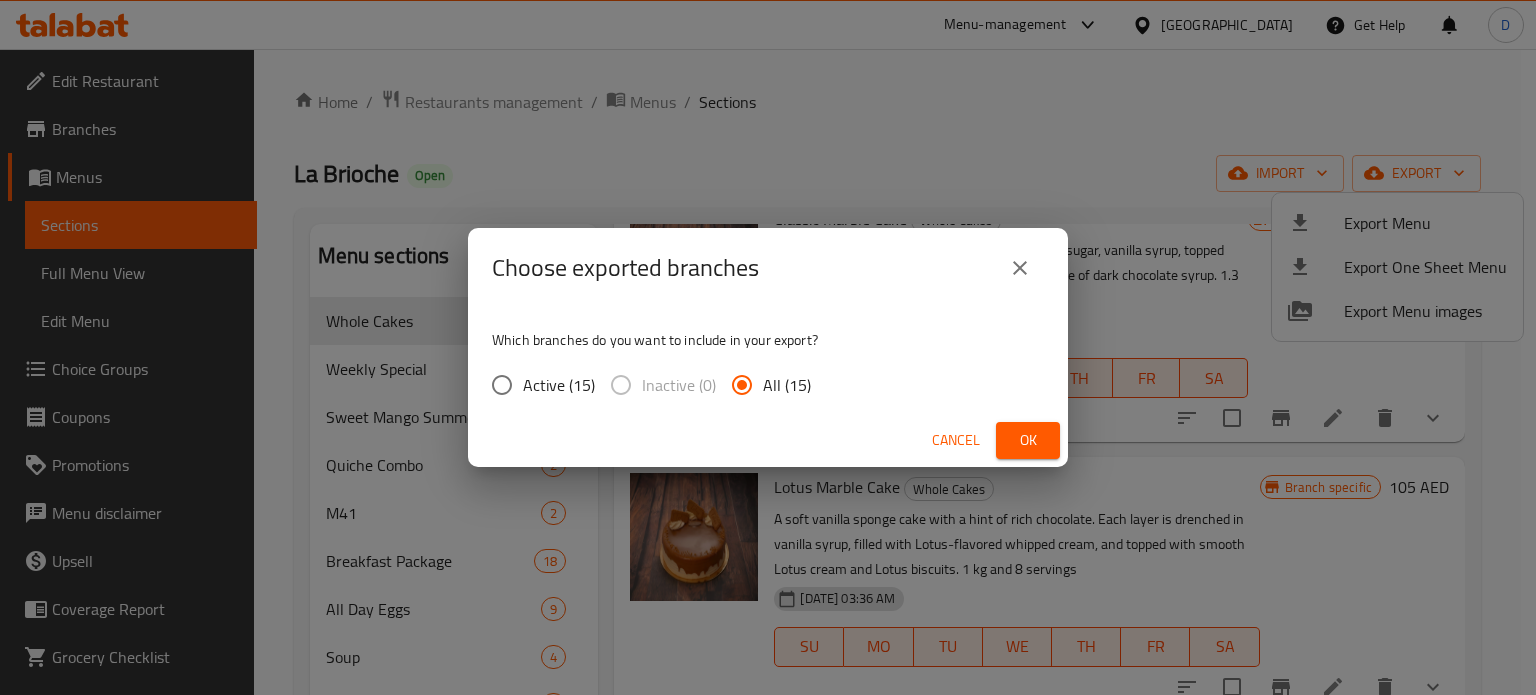 click on "Ok" at bounding box center [1028, 440] 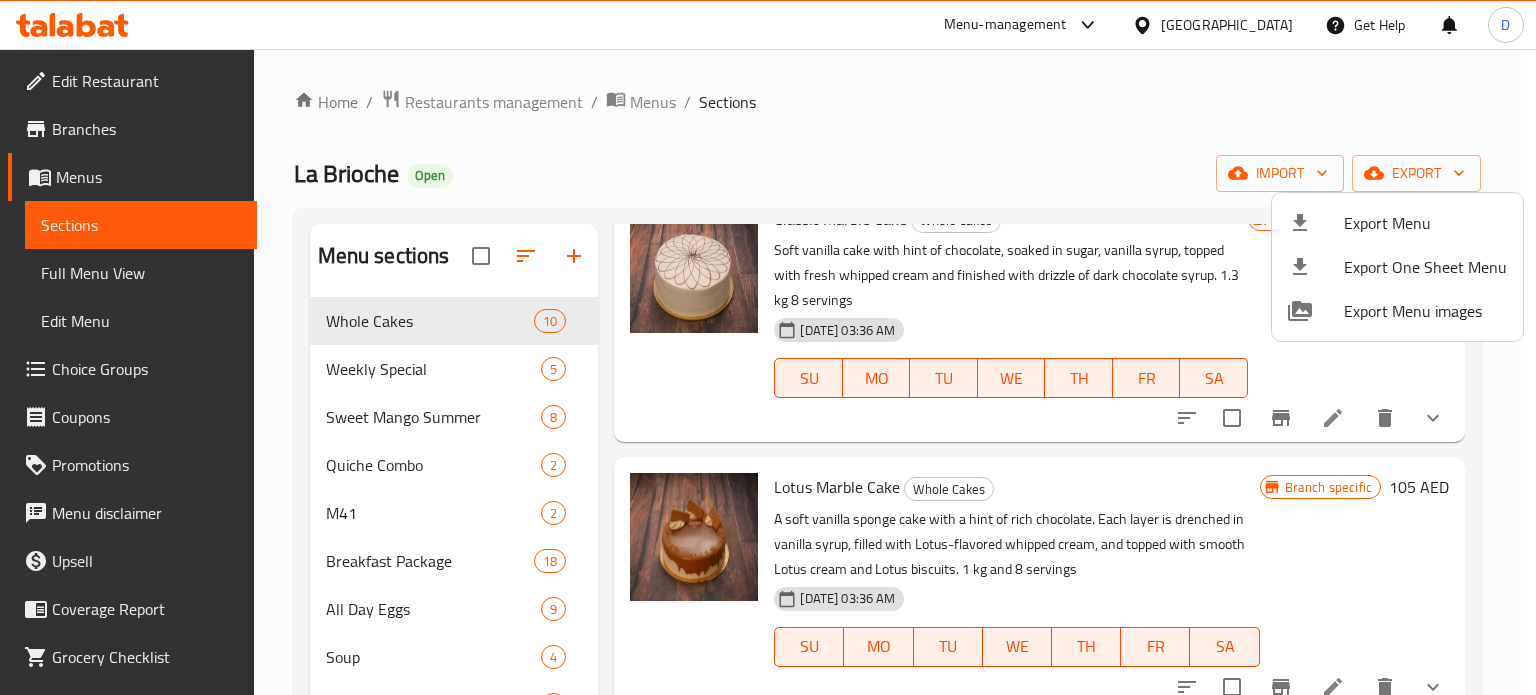 click at bounding box center [768, 347] 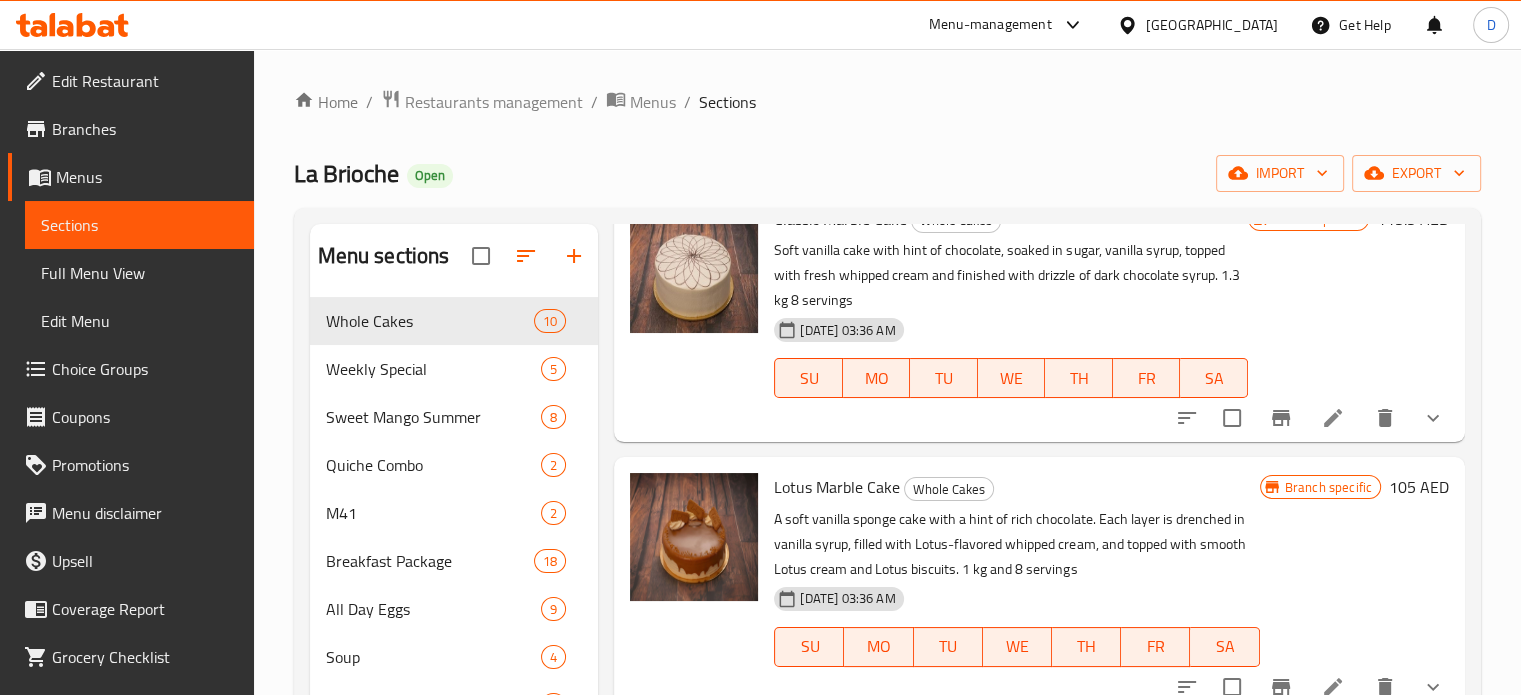 click at bounding box center [1433, 418] 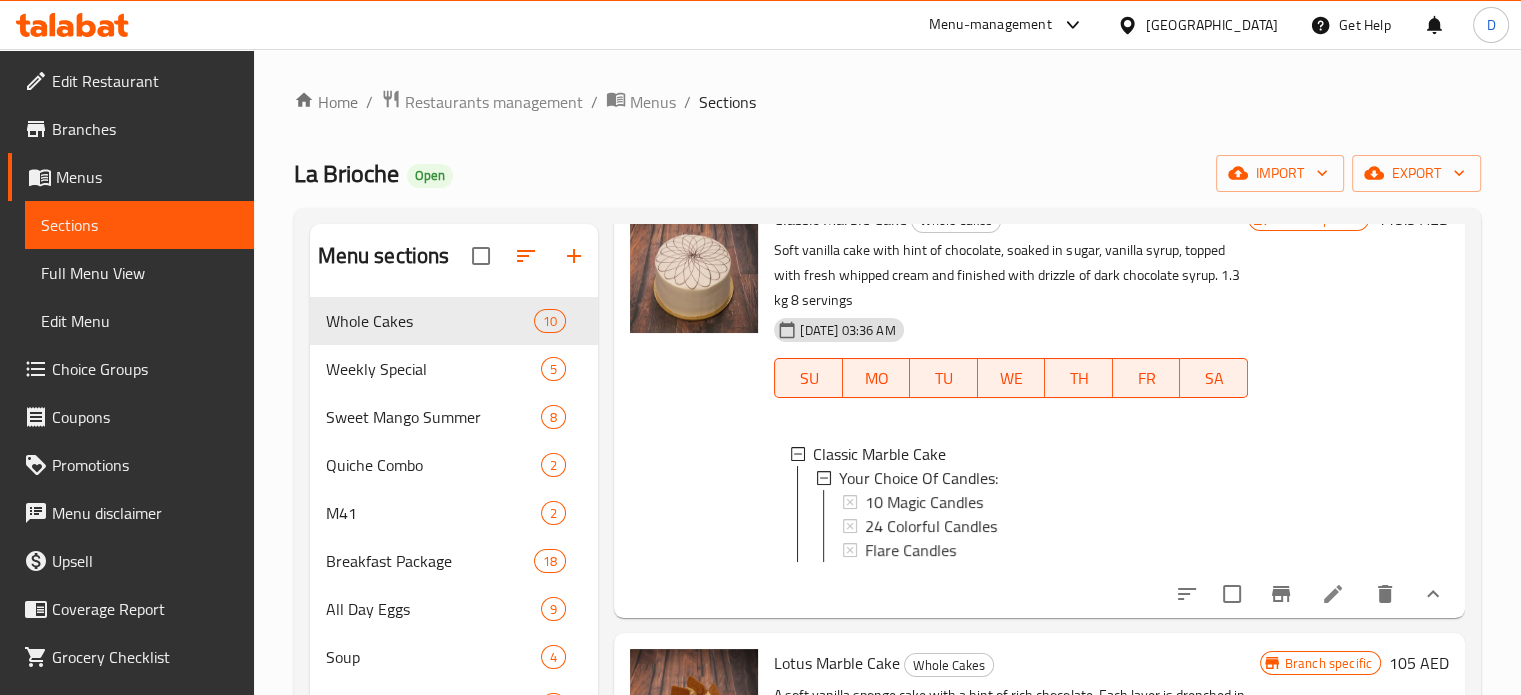 scroll, scrollTop: 200, scrollLeft: 0, axis: vertical 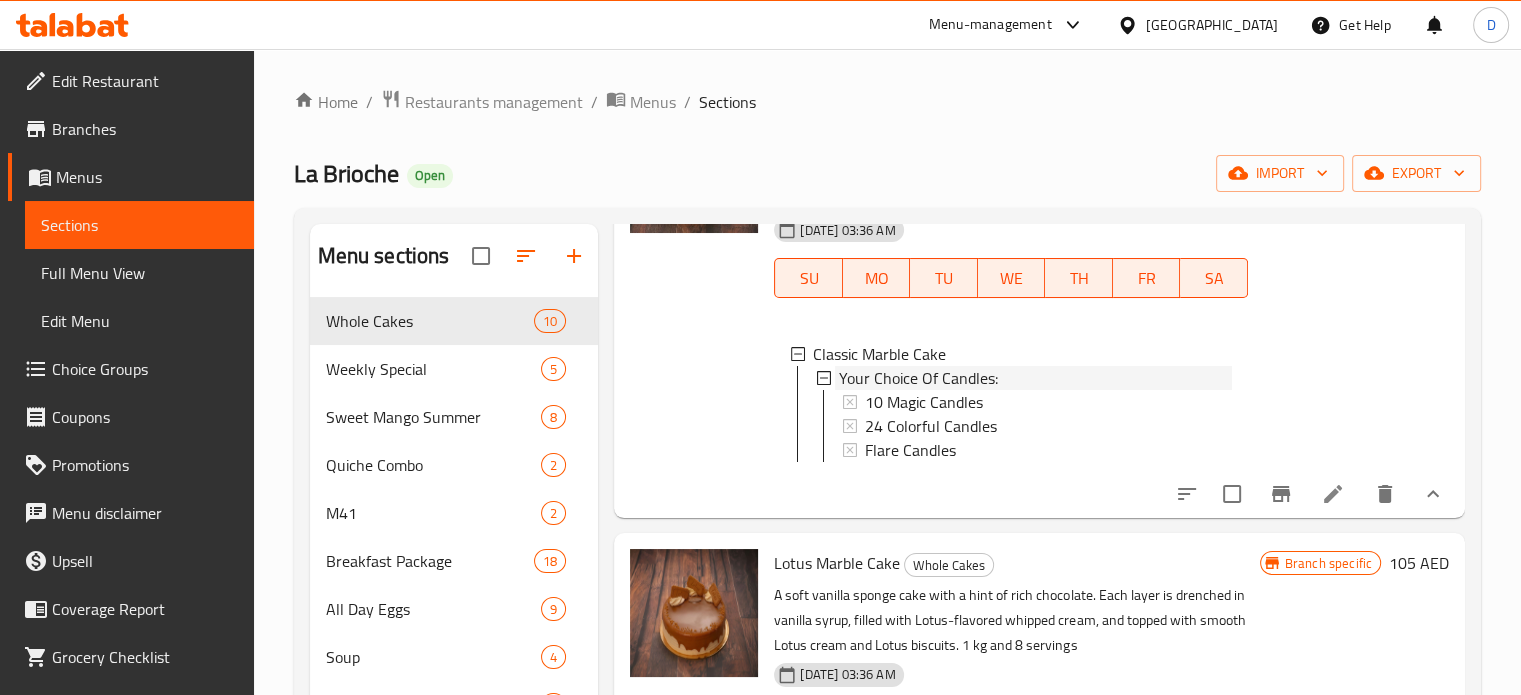 click 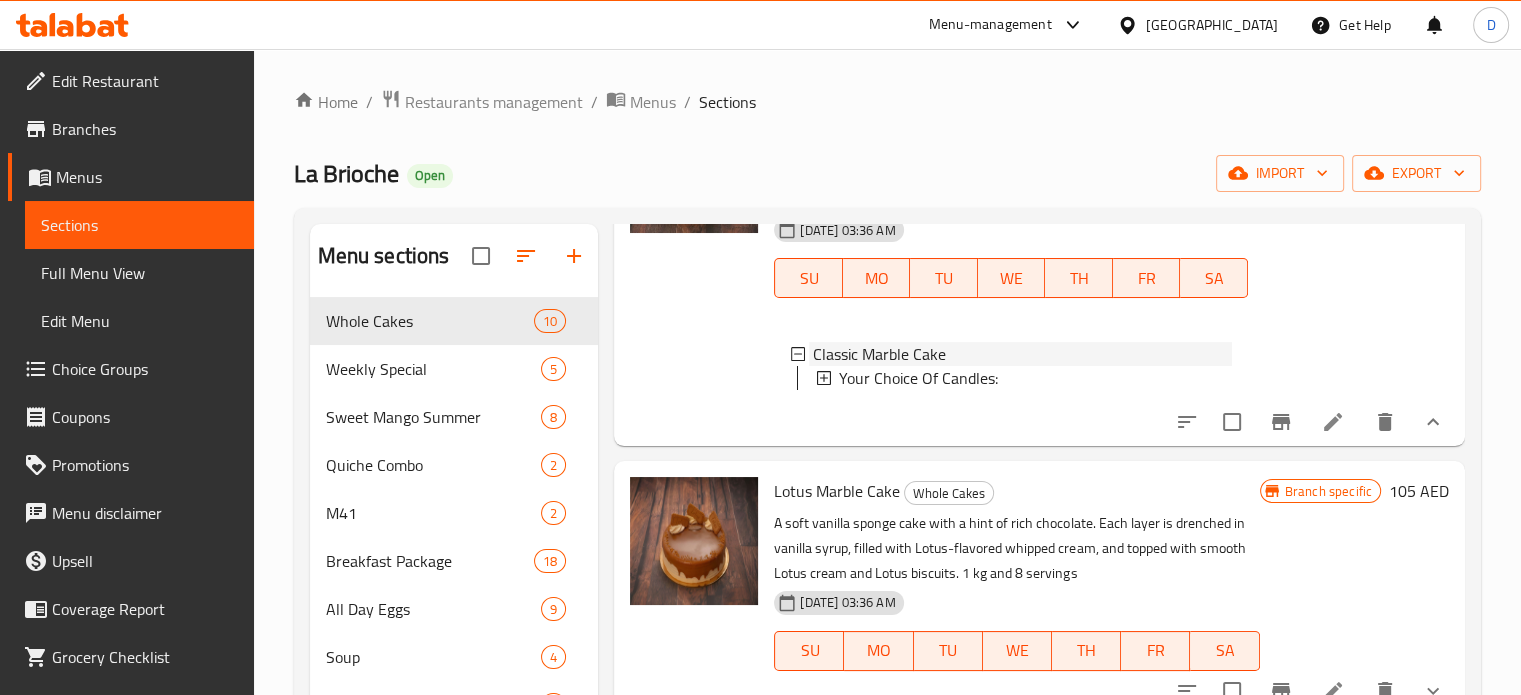 click 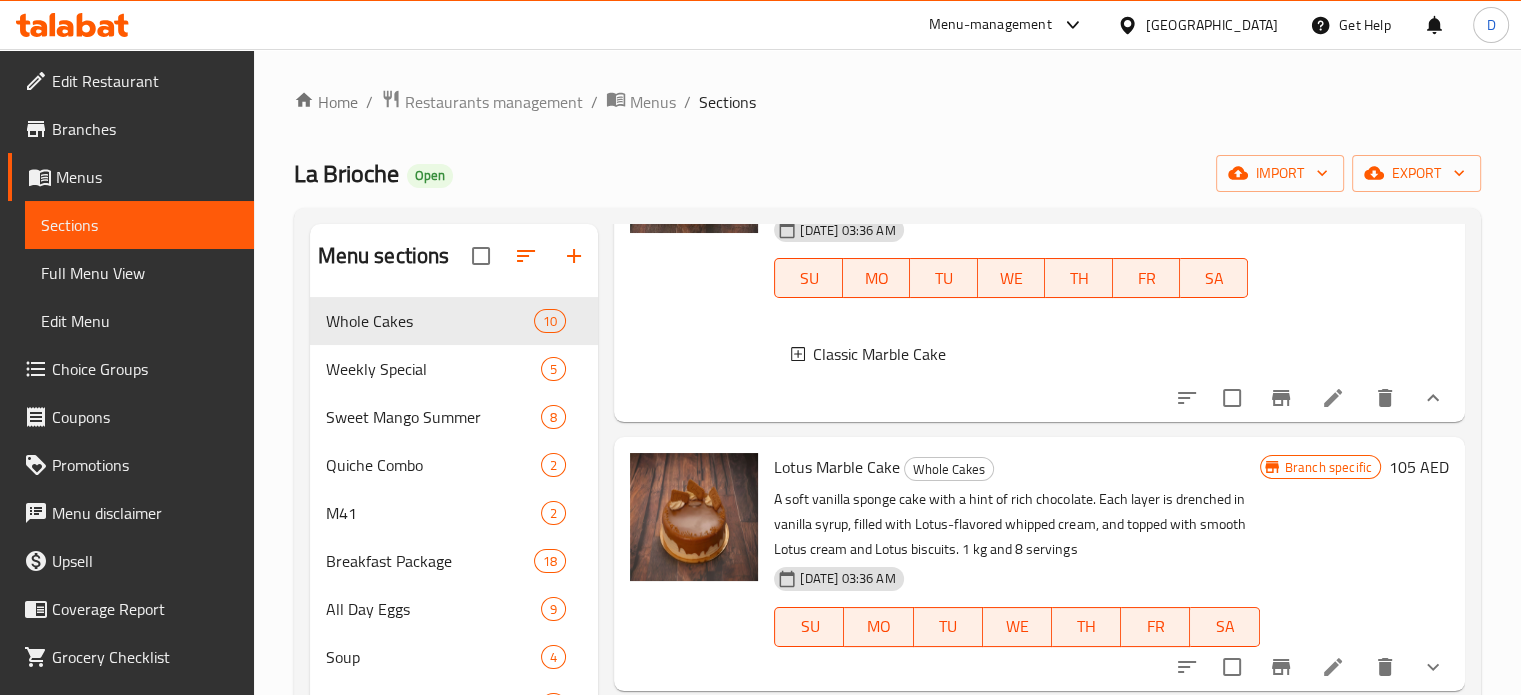 click 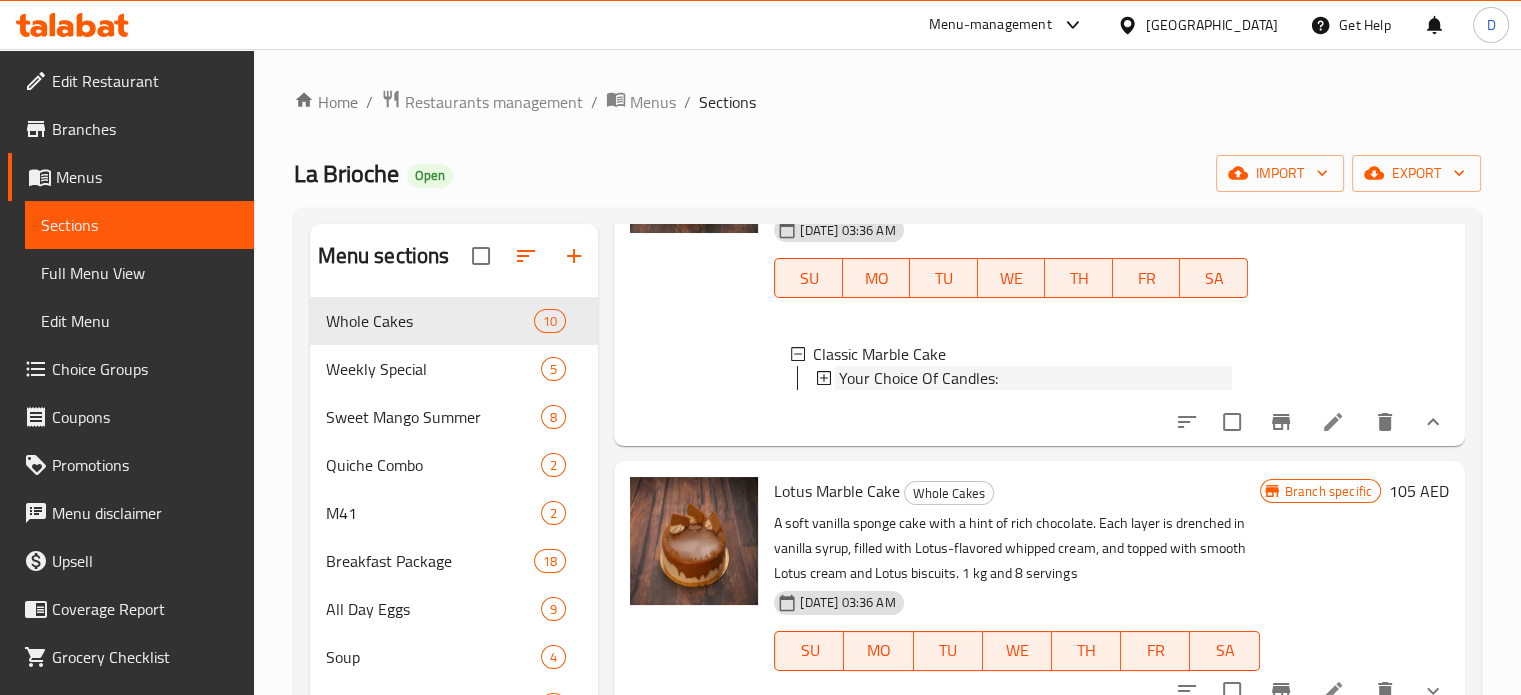 click 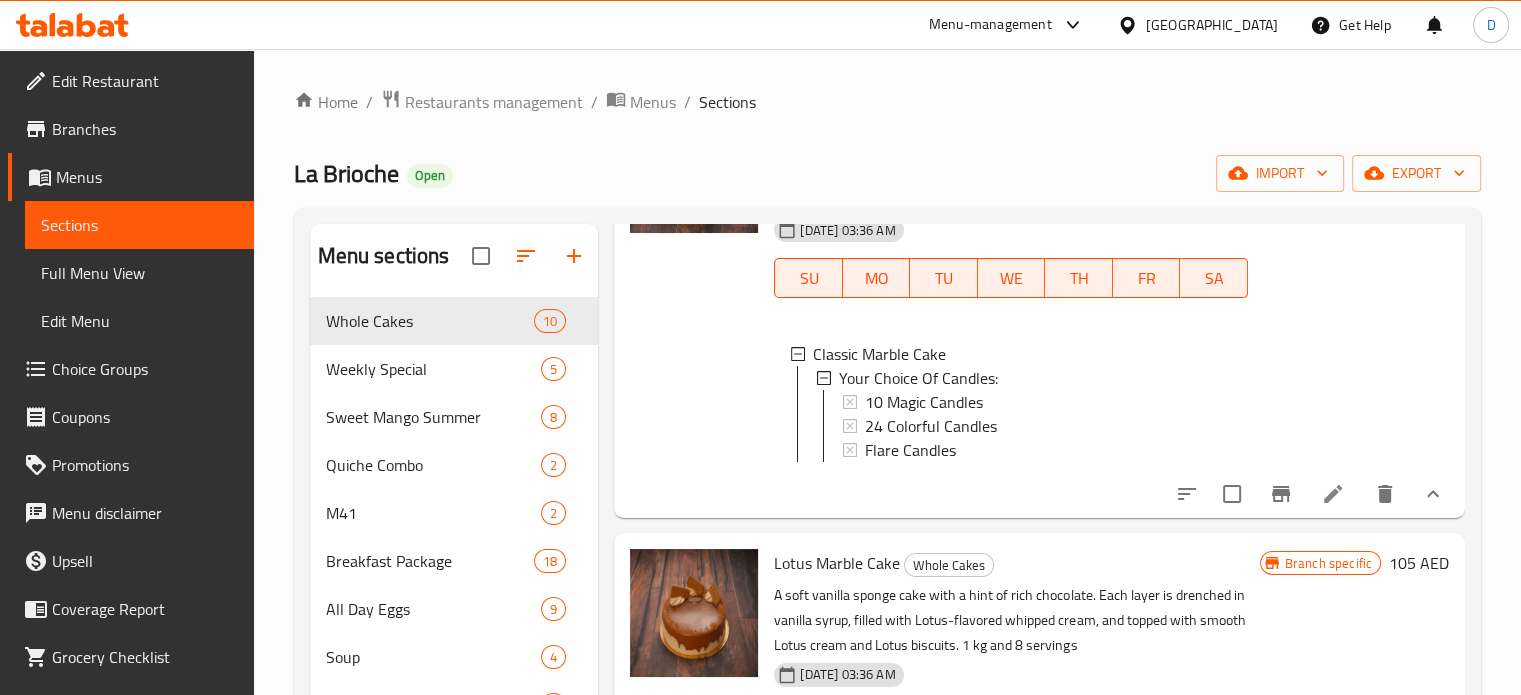 scroll, scrollTop: 300, scrollLeft: 0, axis: vertical 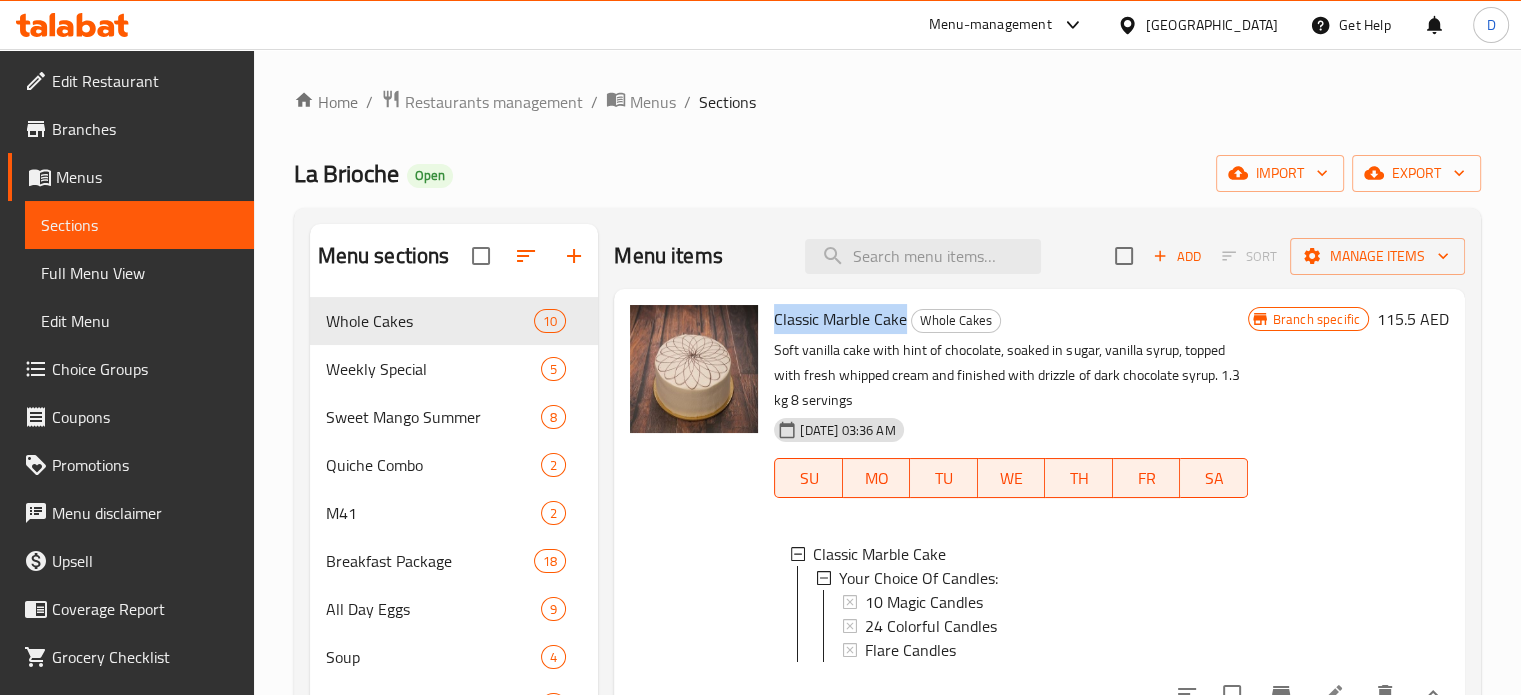 drag, startPoint x: 772, startPoint y: 316, endPoint x: 904, endPoint y: 317, distance: 132.00378 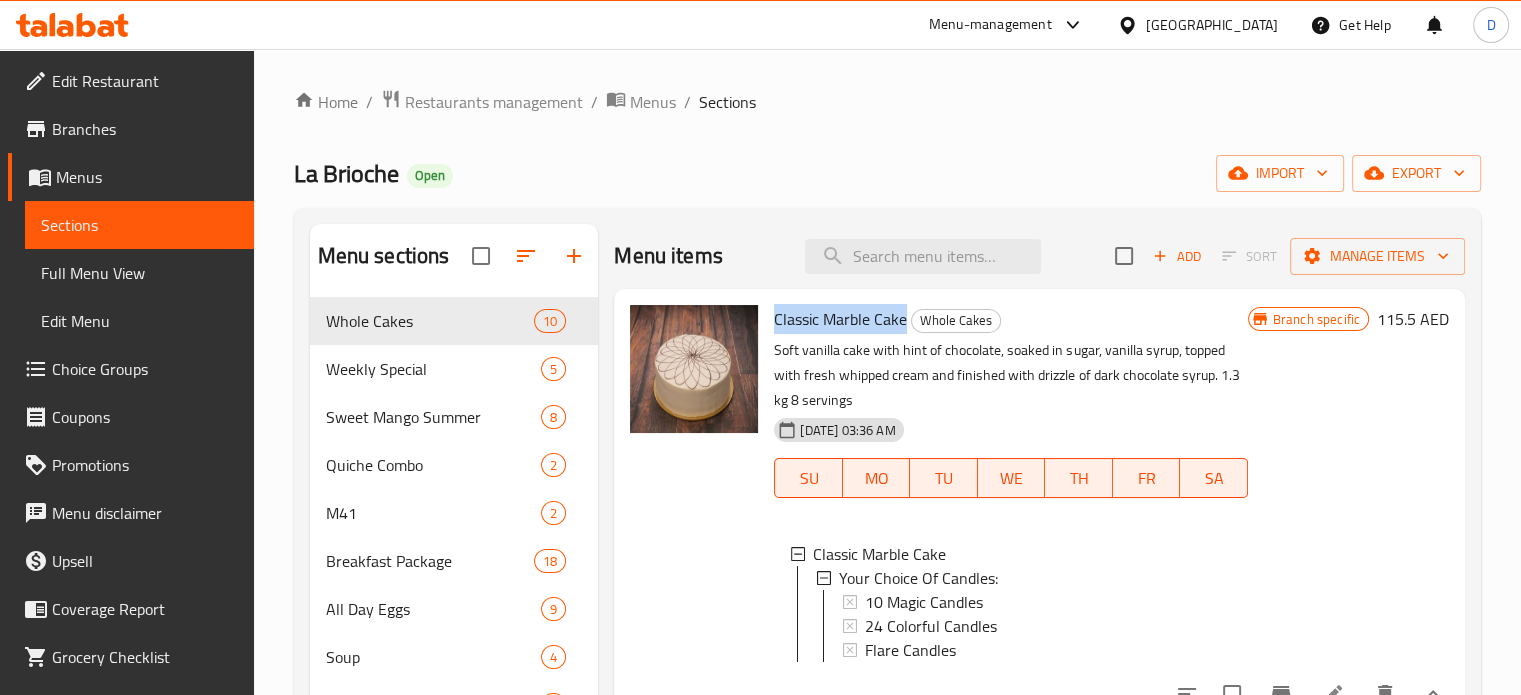 copy on "Classic Marble Cake" 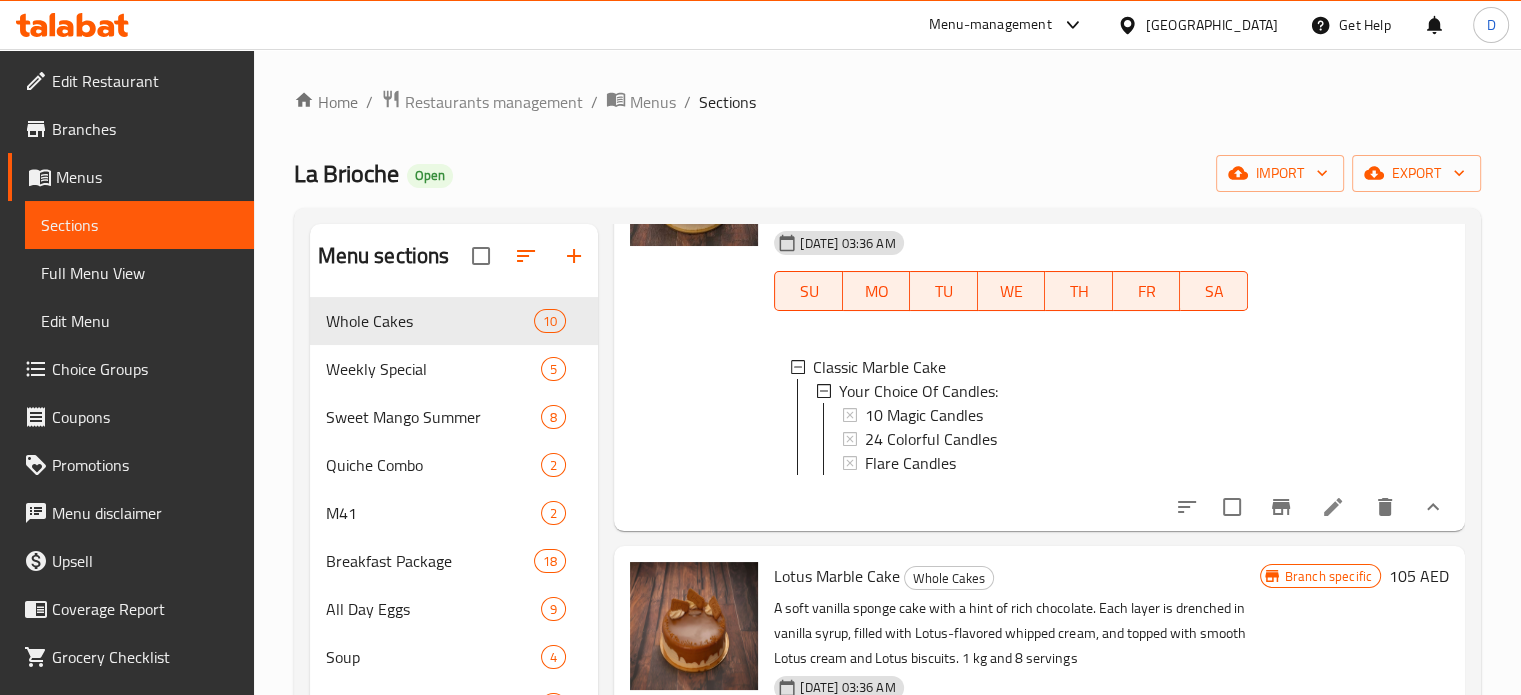 scroll, scrollTop: 200, scrollLeft: 0, axis: vertical 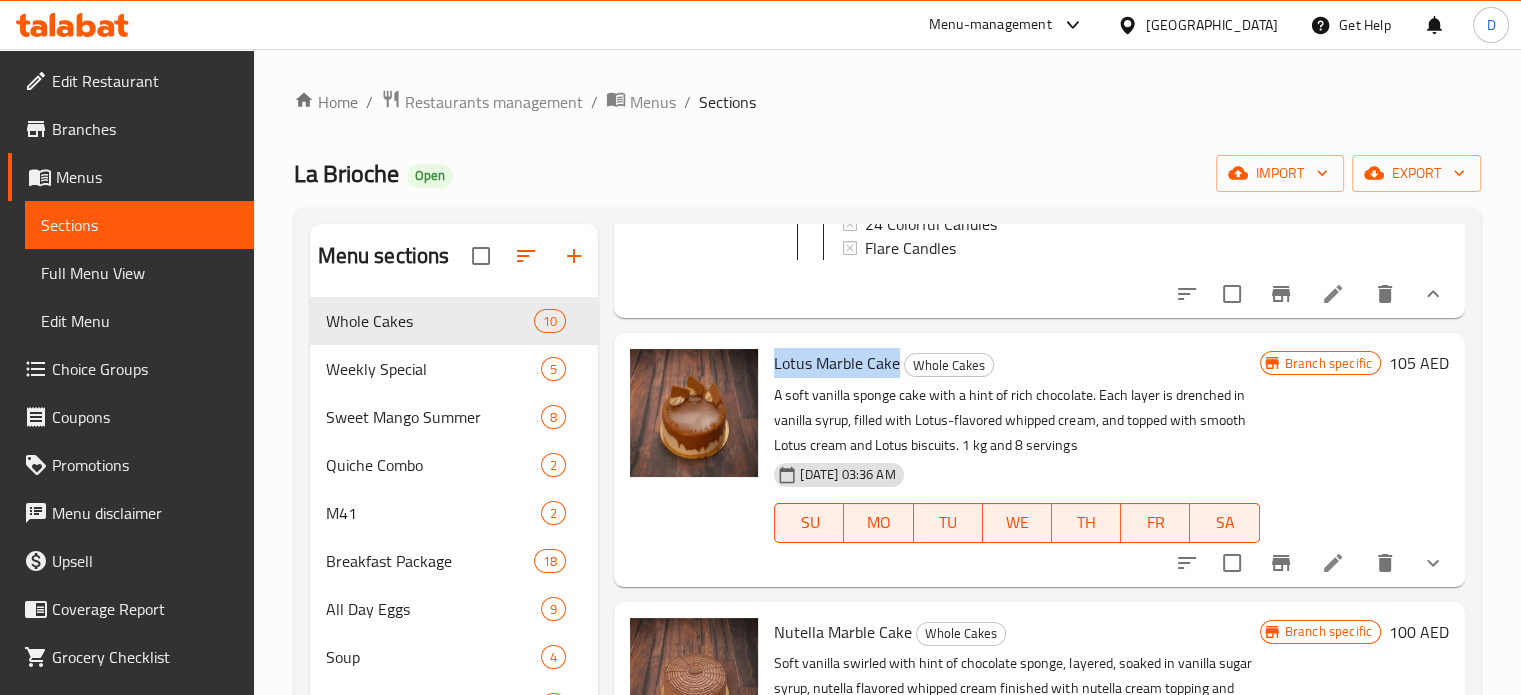 drag, startPoint x: 773, startPoint y: 380, endPoint x: 894, endPoint y: 385, distance: 121.103264 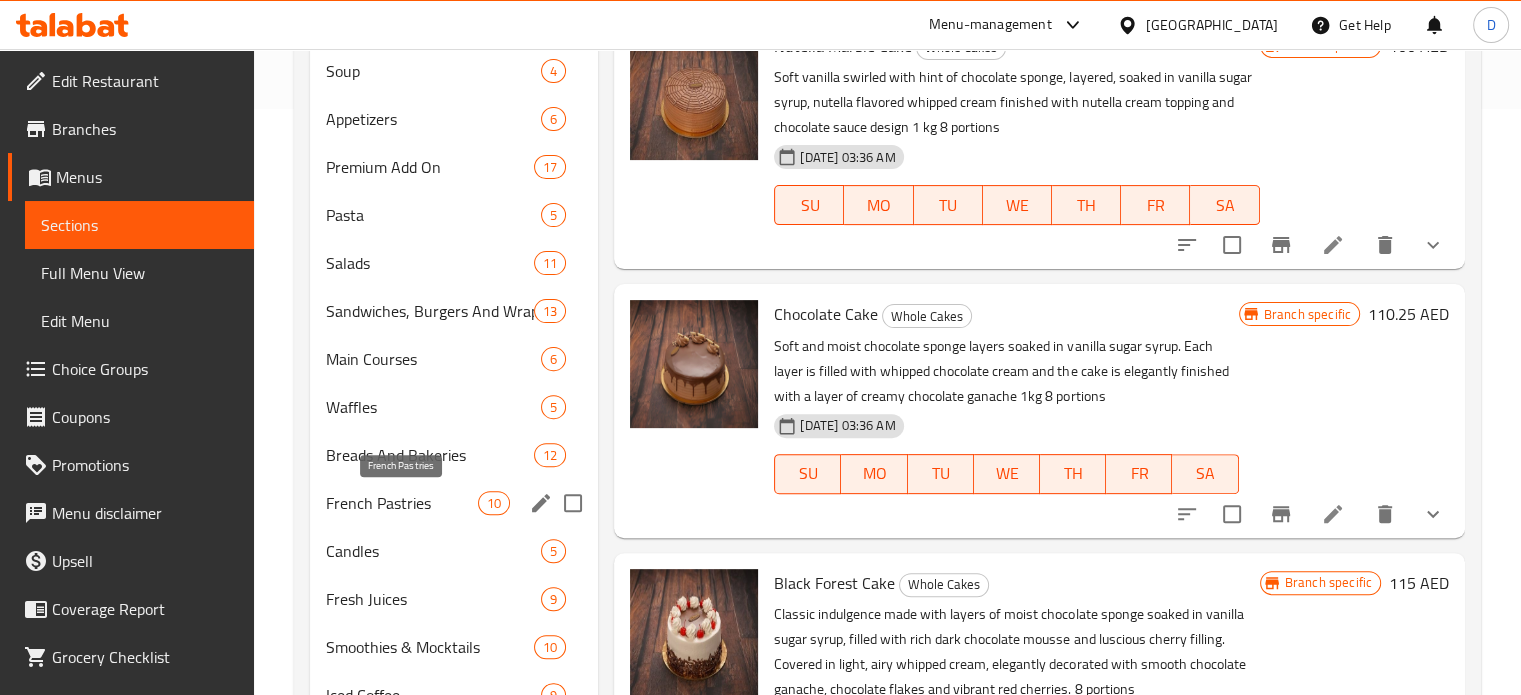 scroll, scrollTop: 700, scrollLeft: 0, axis: vertical 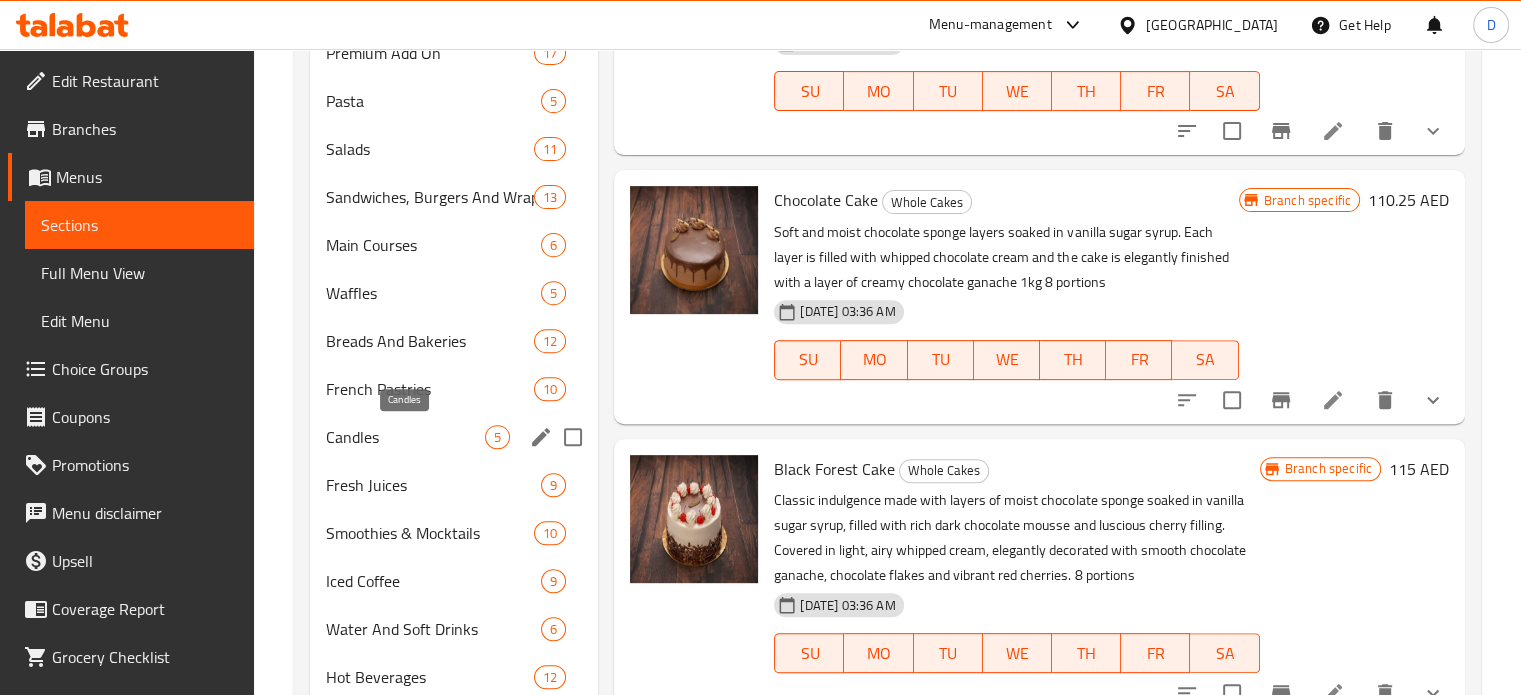 click on "Candles" at bounding box center [406, 437] 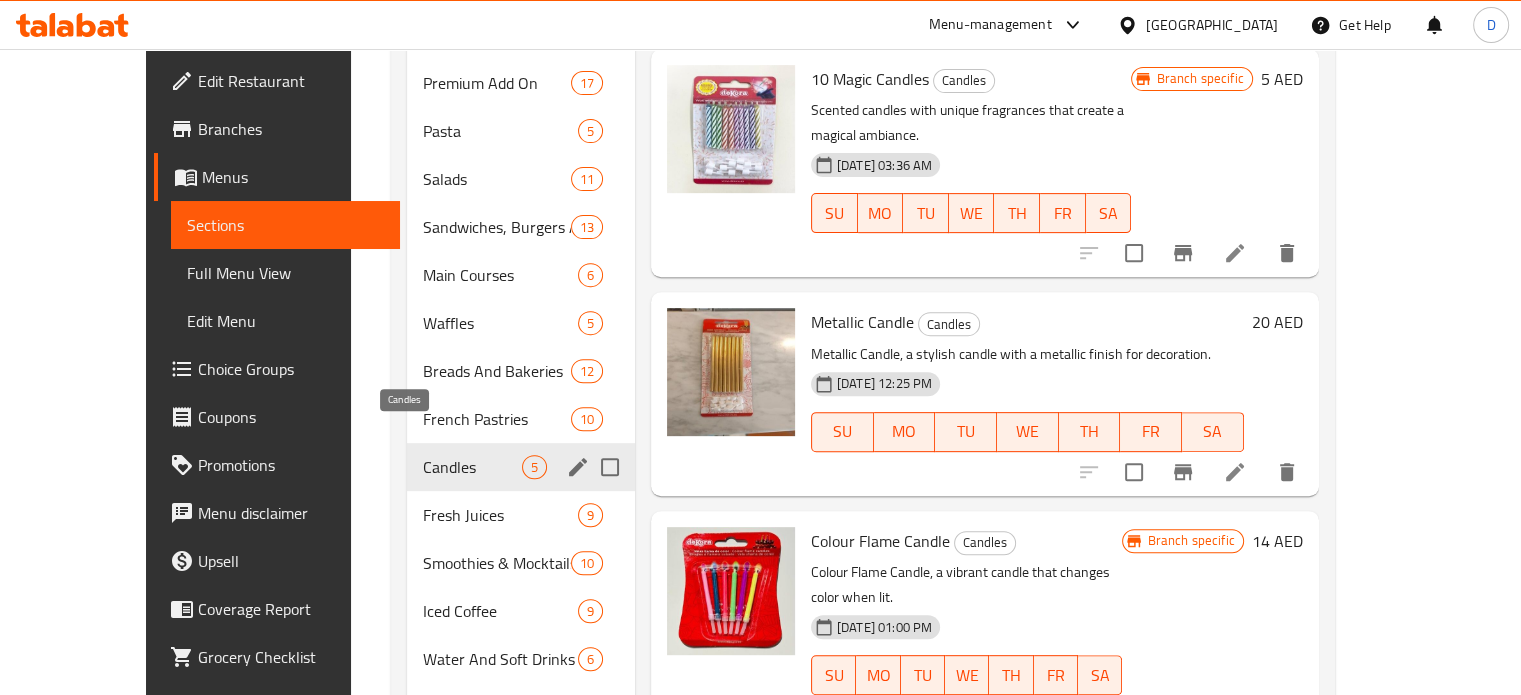 scroll, scrollTop: 0, scrollLeft: 0, axis: both 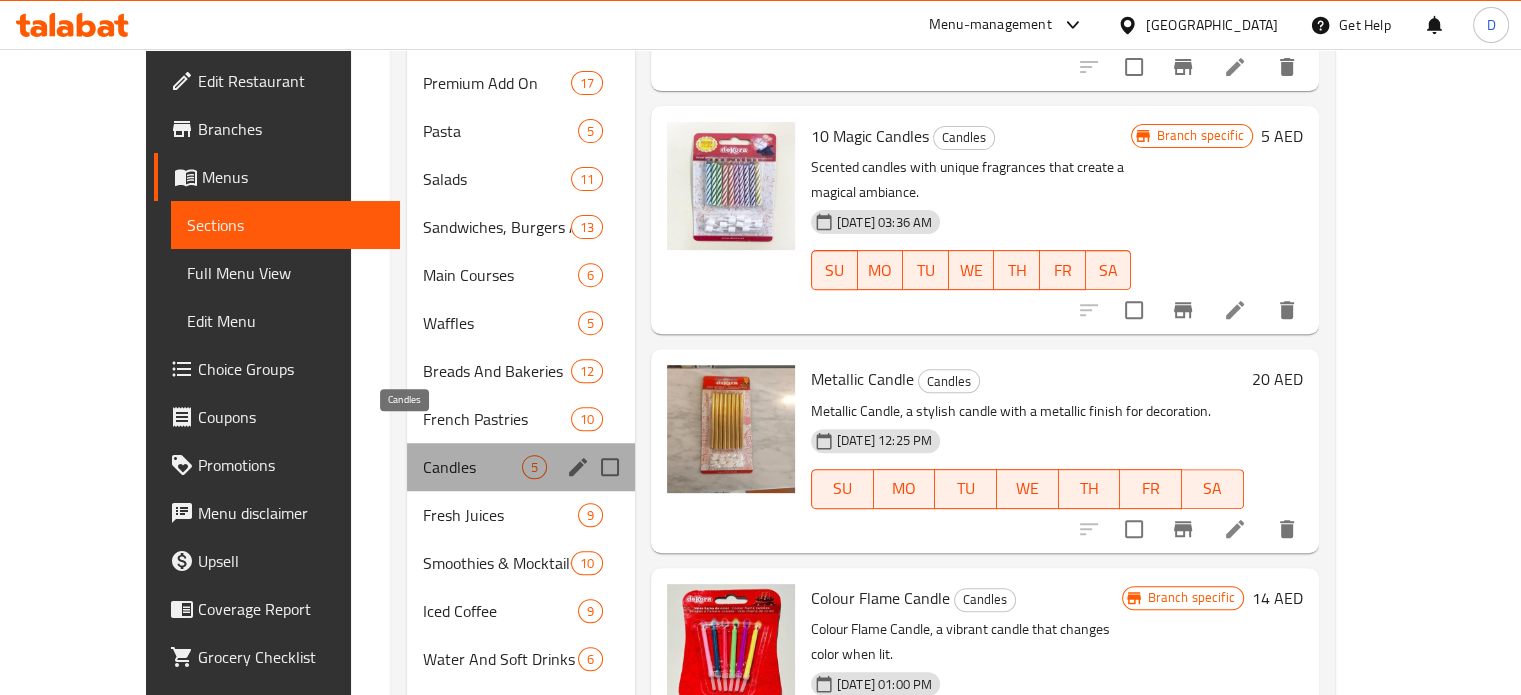 click on "Candles" at bounding box center (472, 467) 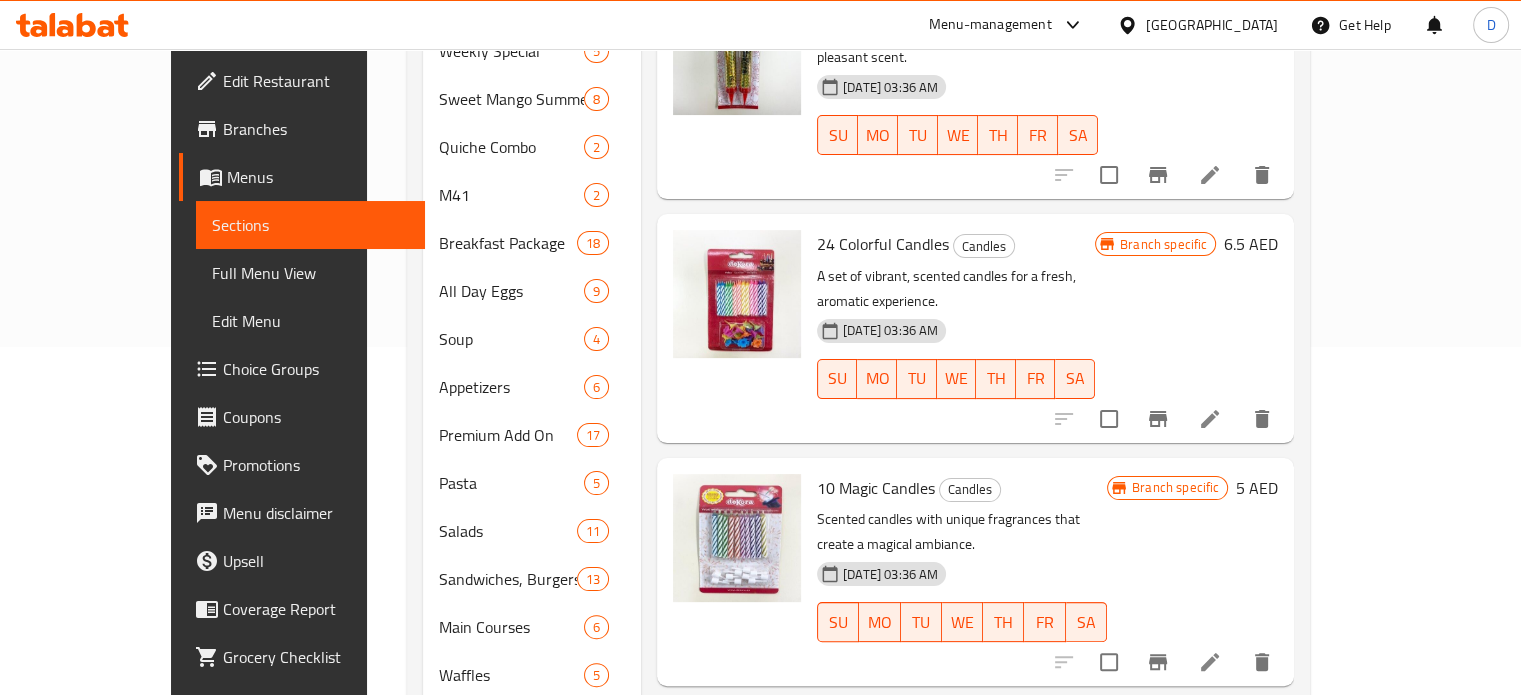 scroll, scrollTop: 169, scrollLeft: 0, axis: vertical 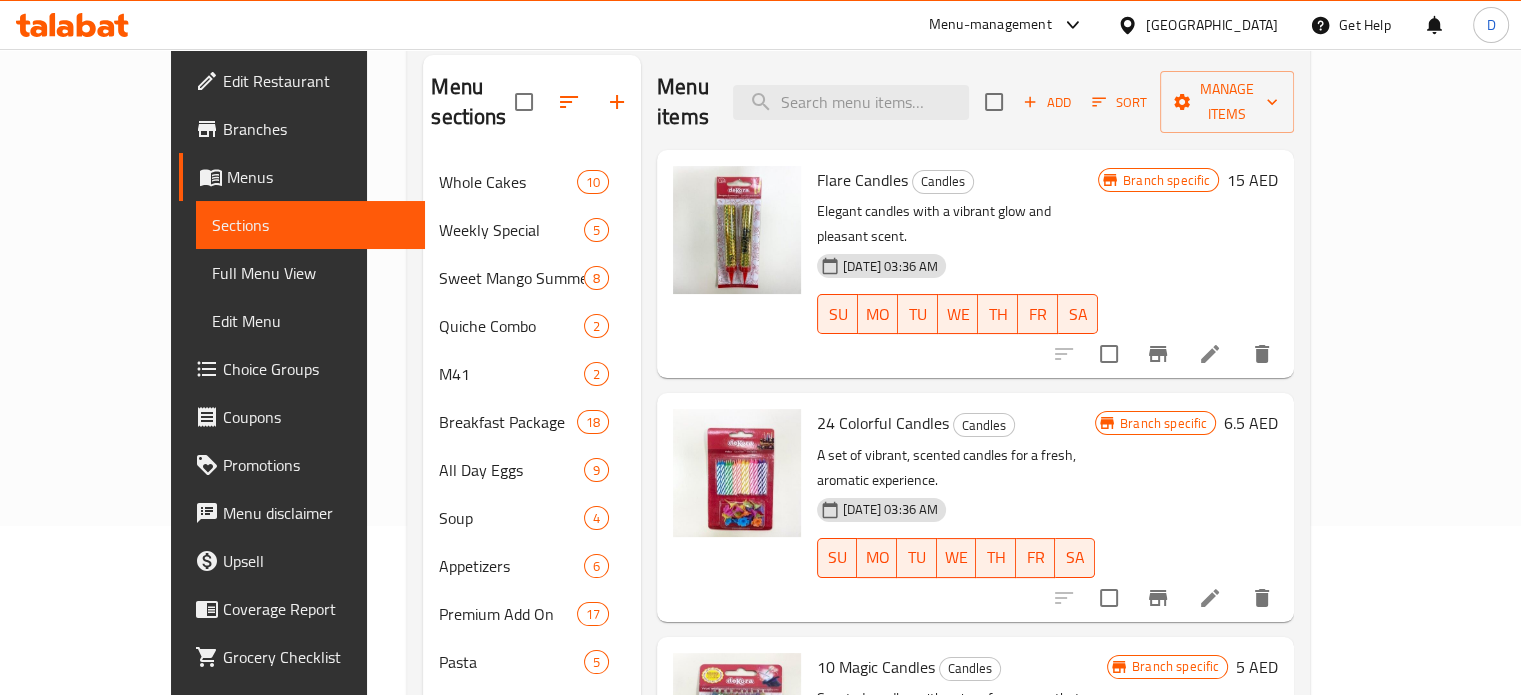 click at bounding box center [1163, 354] 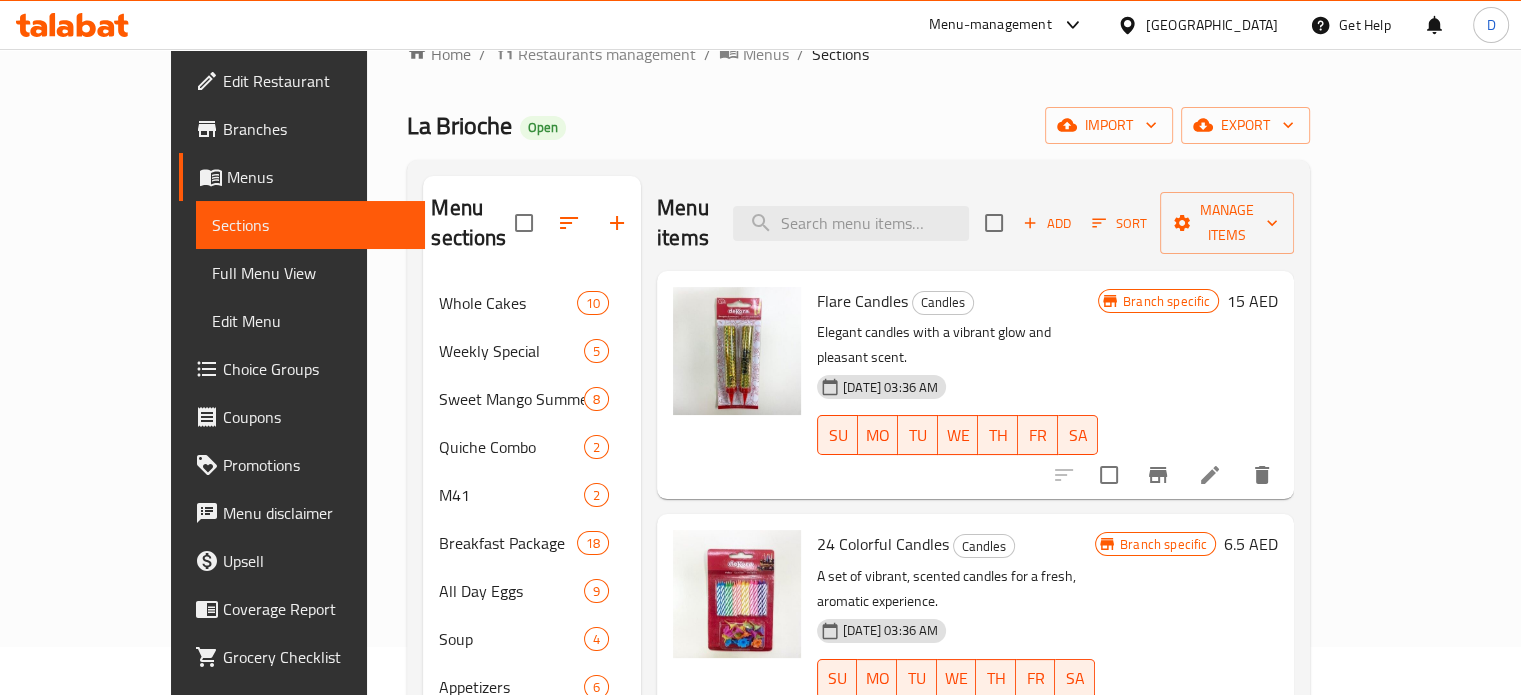 scroll, scrollTop: 0, scrollLeft: 0, axis: both 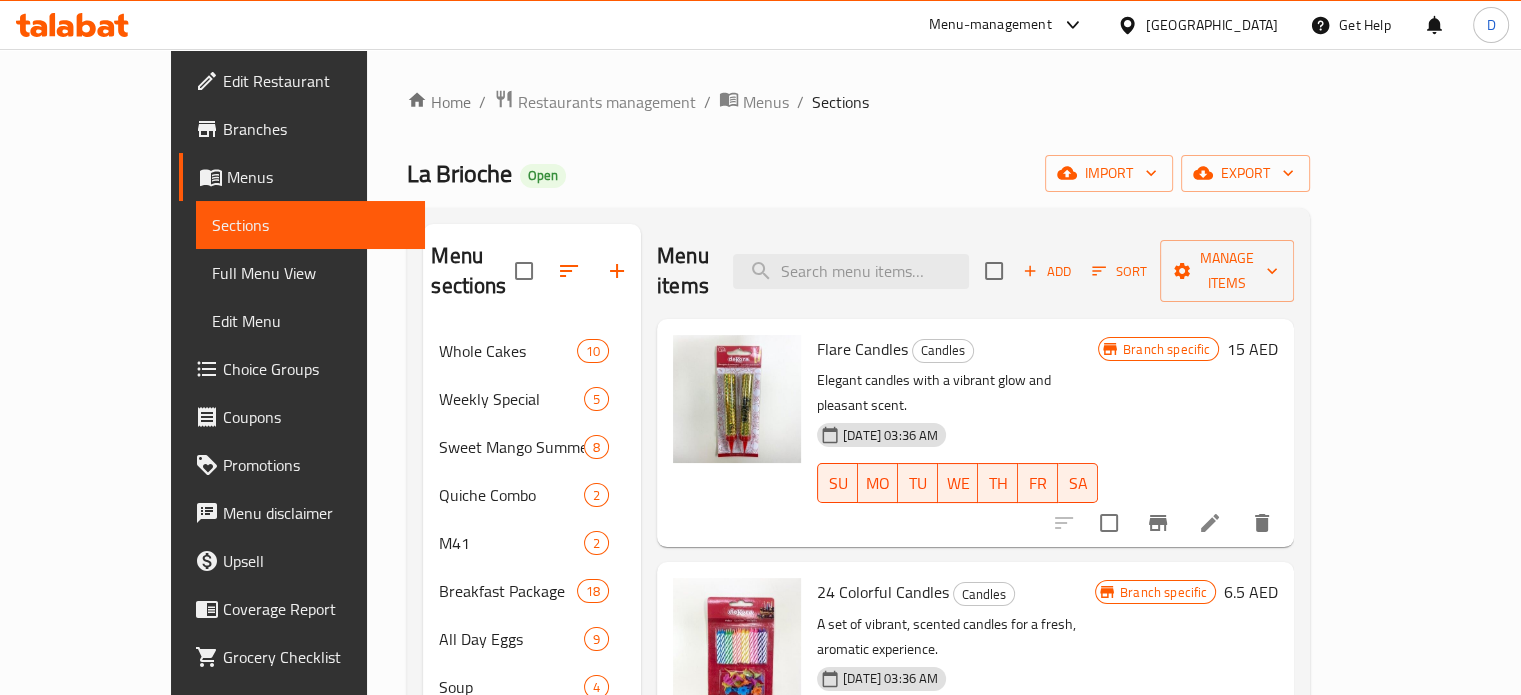 click on "Flare Candles" at bounding box center (862, 349) 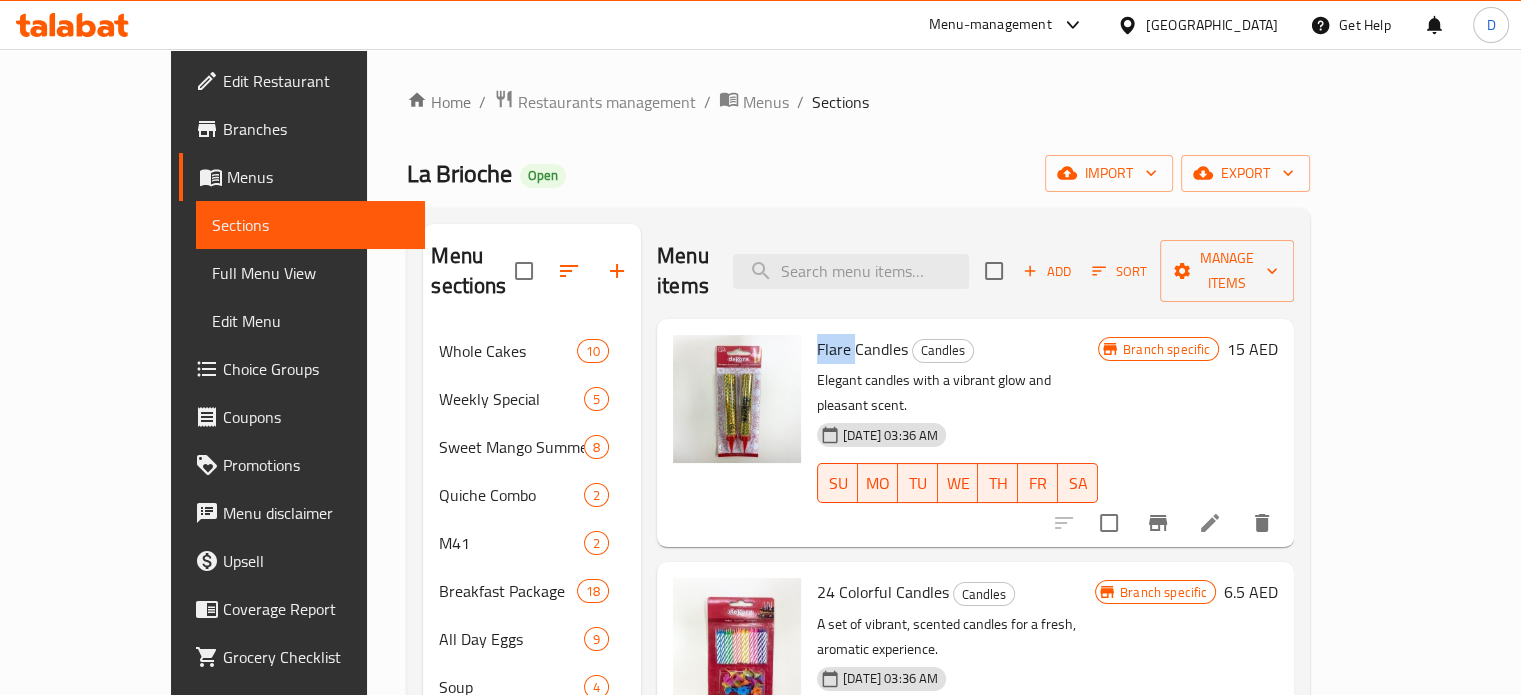 click on "Flare Candles" at bounding box center (862, 349) 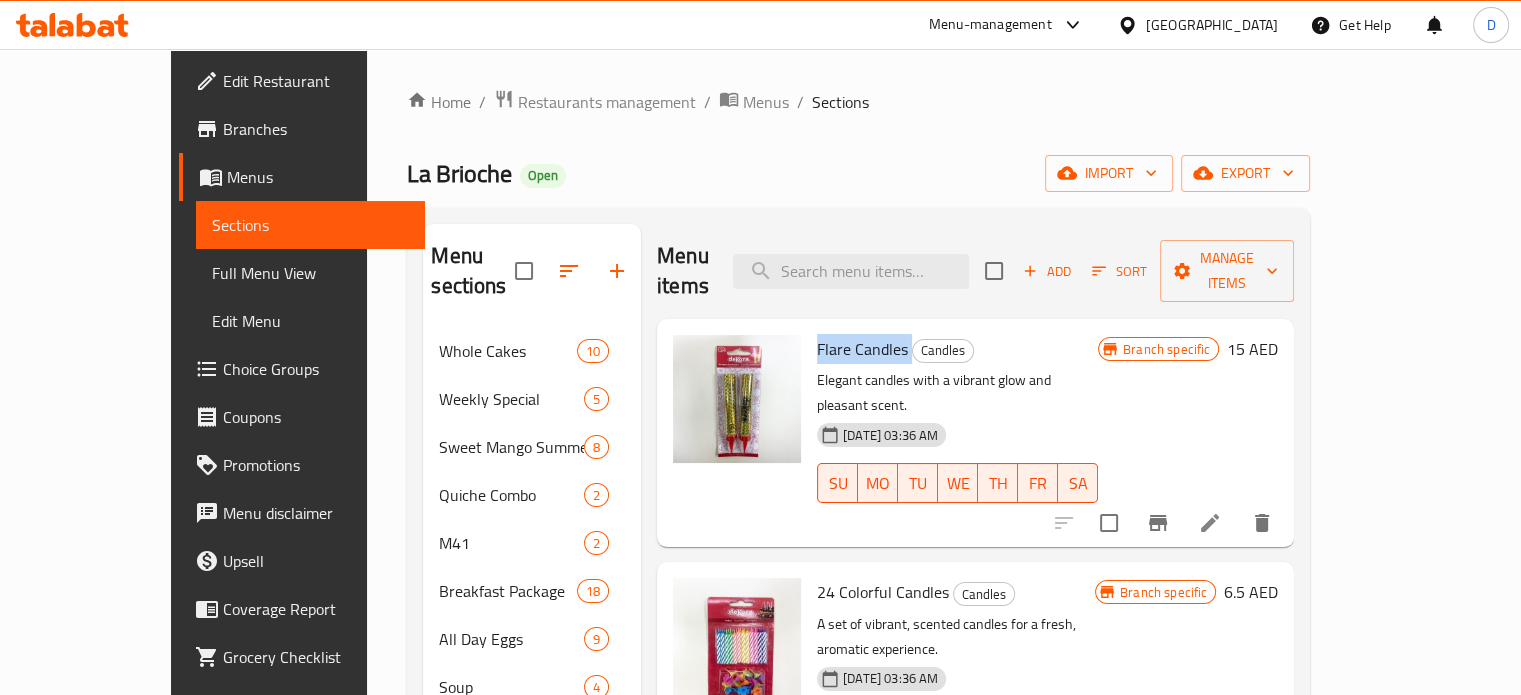 copy on "Flare Candles" 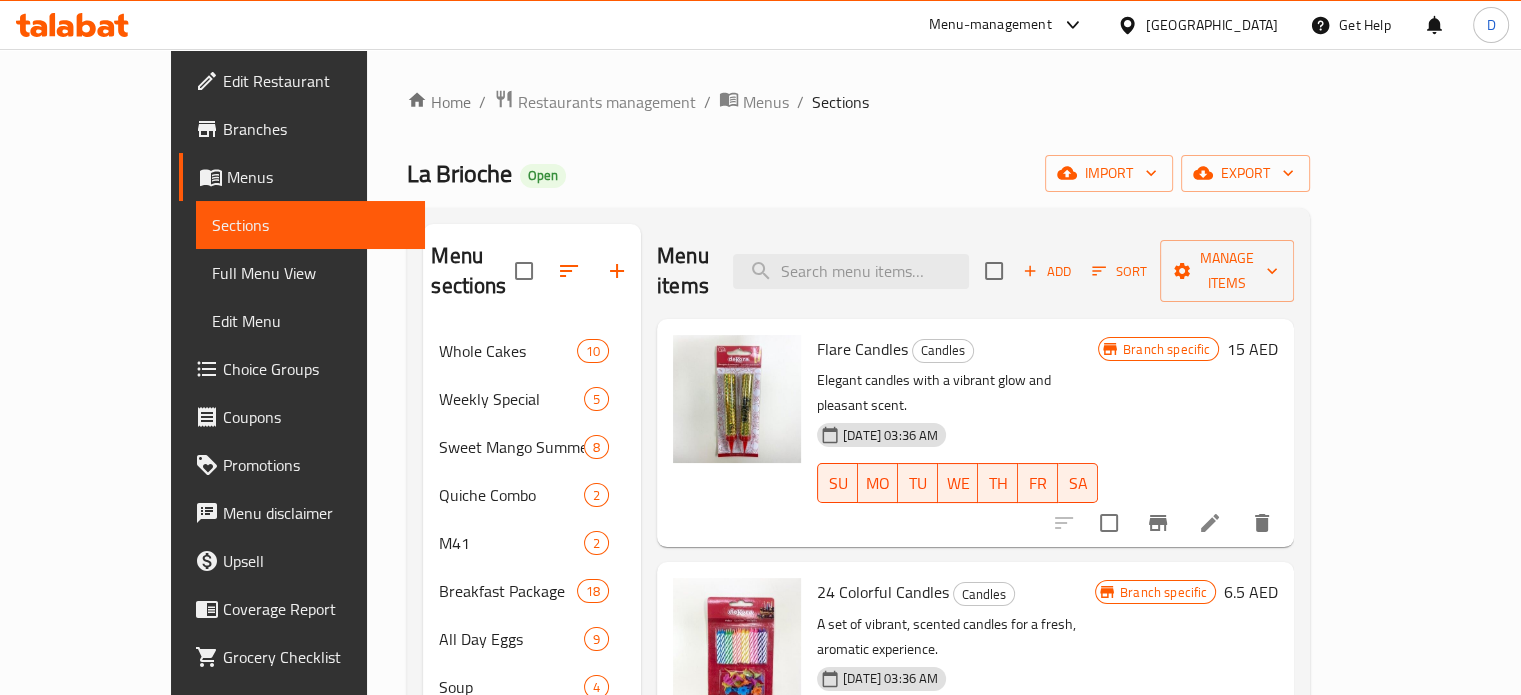 click on "15   AED" at bounding box center (1252, 349) 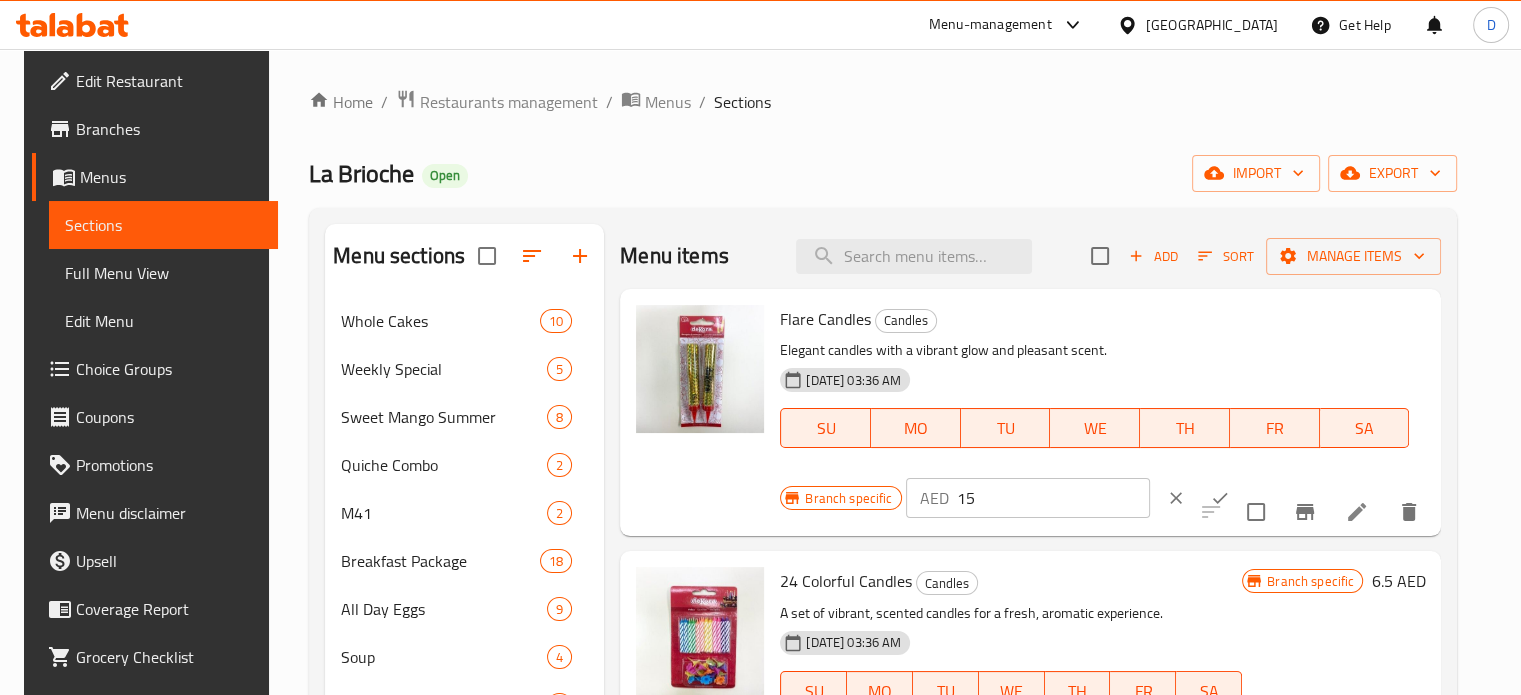 click on "Flare Candles   Candles" at bounding box center (1094, 319) 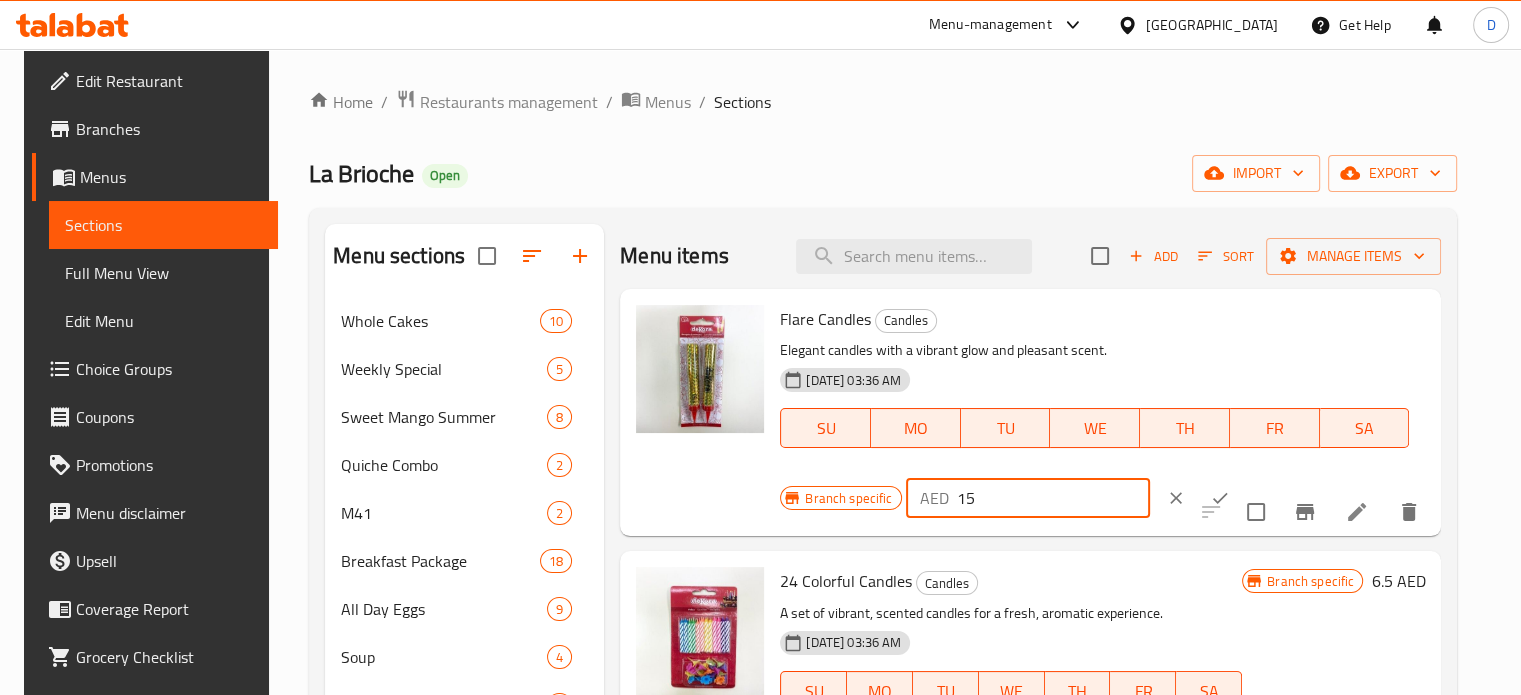 drag, startPoint x: 966, startPoint y: 498, endPoint x: 949, endPoint y: 498, distance: 17 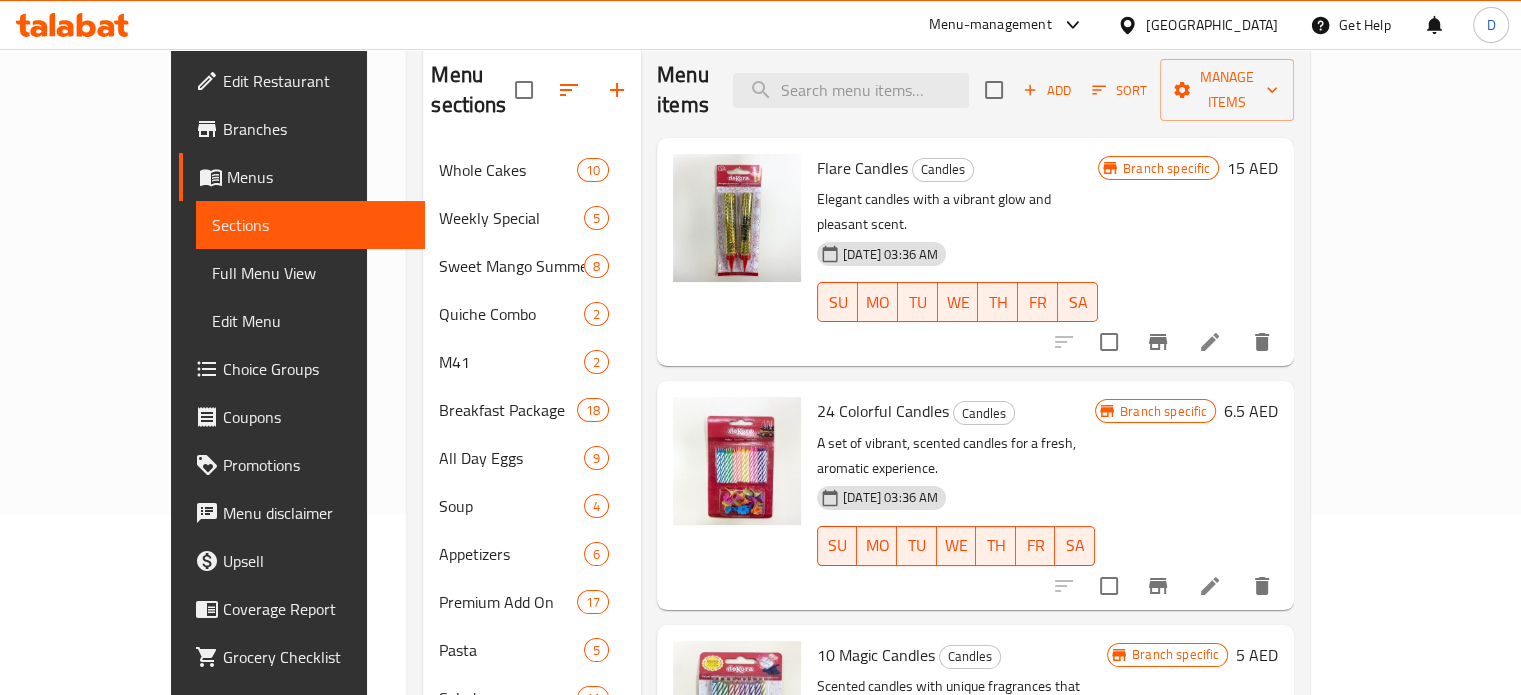 scroll, scrollTop: 200, scrollLeft: 0, axis: vertical 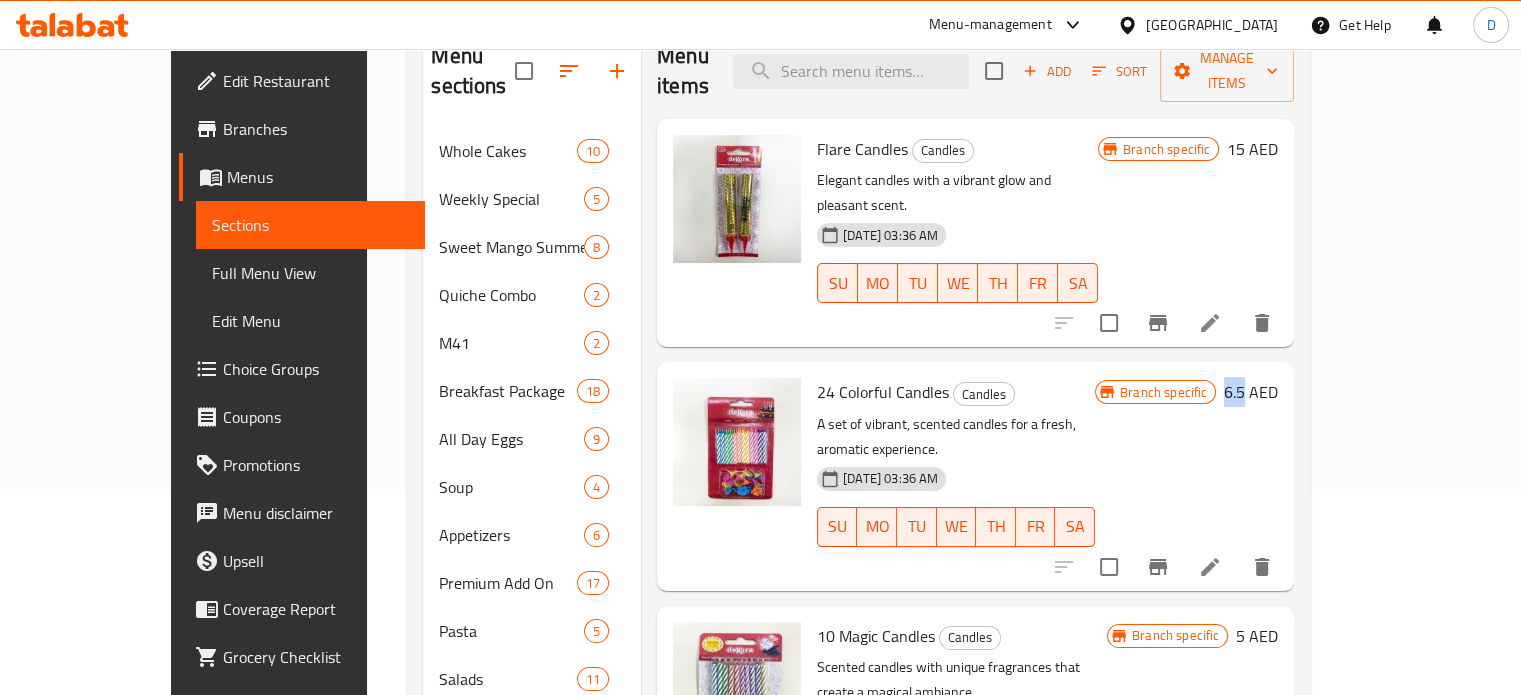 drag, startPoint x: 1390, startPoint y: 340, endPoint x: 1416, endPoint y: 338, distance: 26.076809 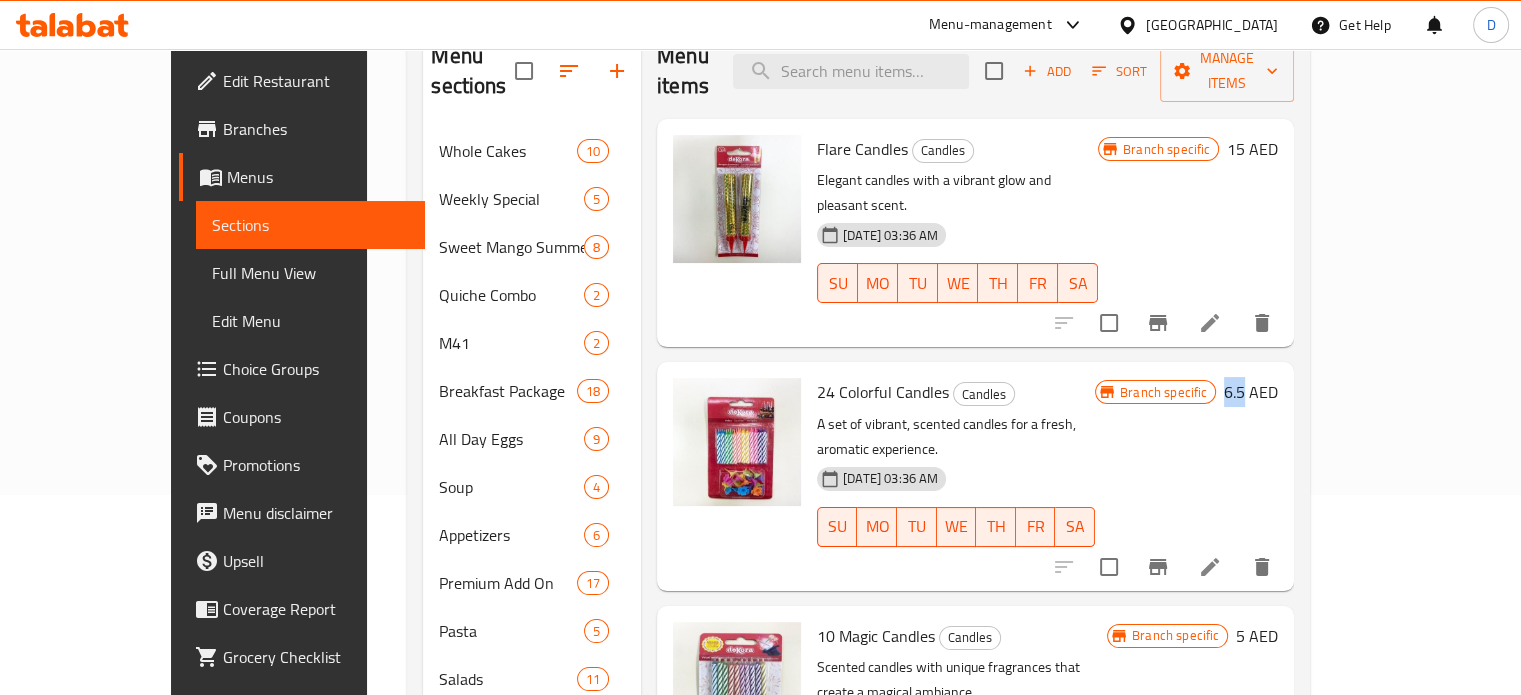 scroll, scrollTop: 300, scrollLeft: 0, axis: vertical 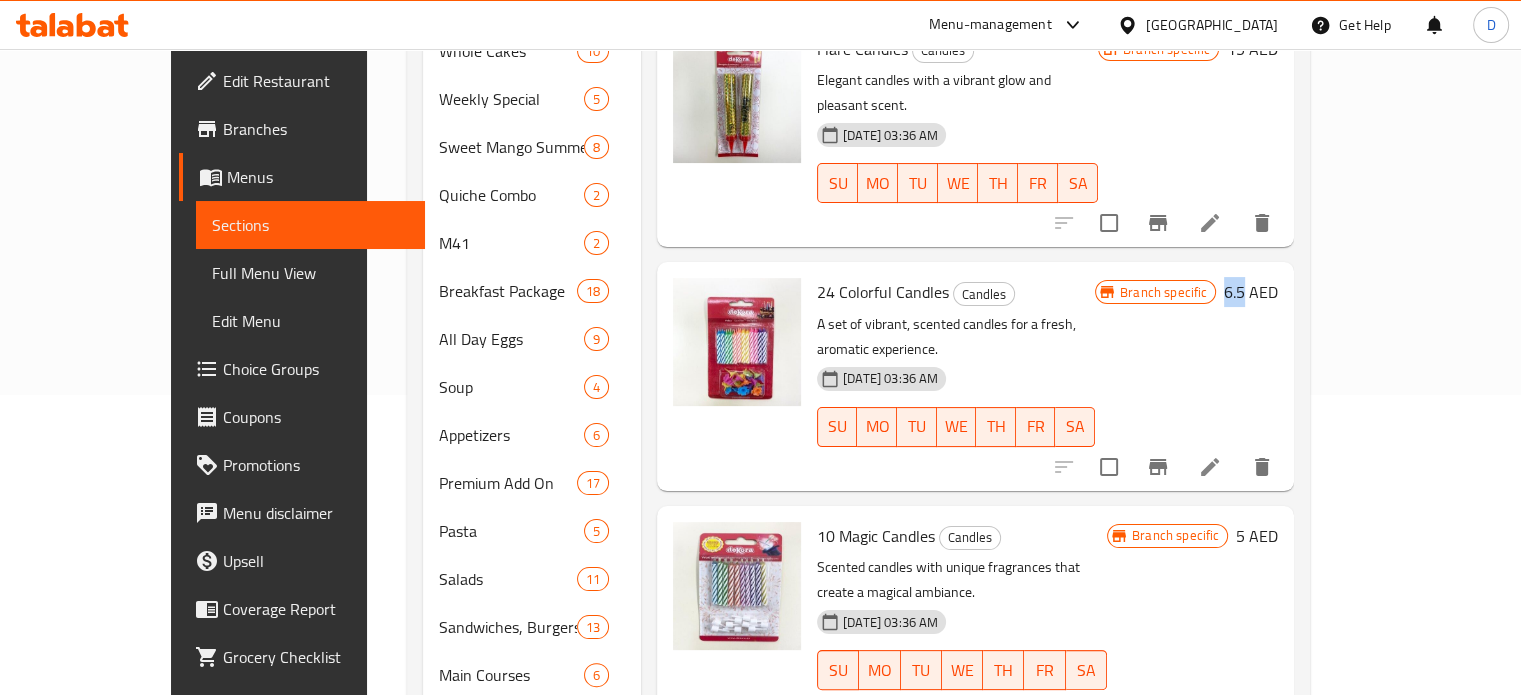 click on "5   AED" at bounding box center [1257, 536] 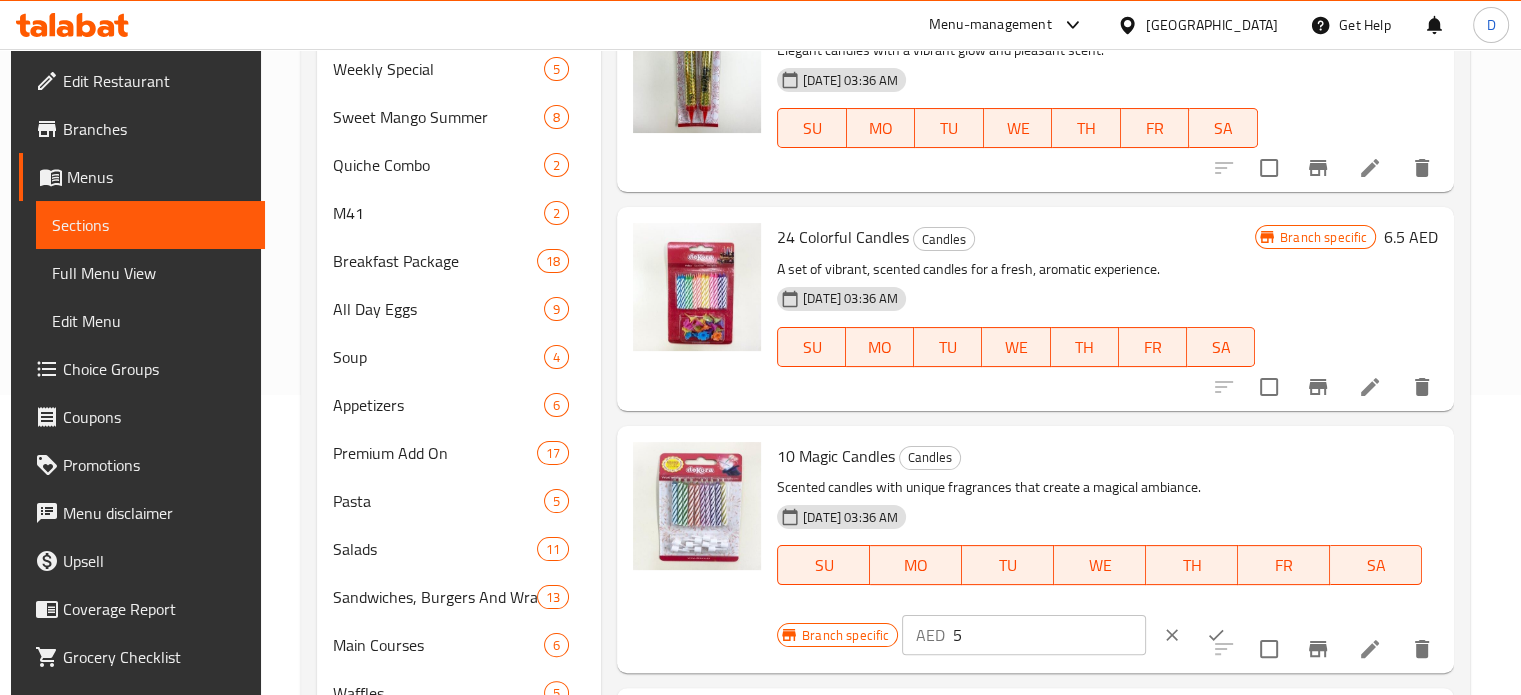 click on "10 Magic Candles   Candles" at bounding box center (1099, 456) 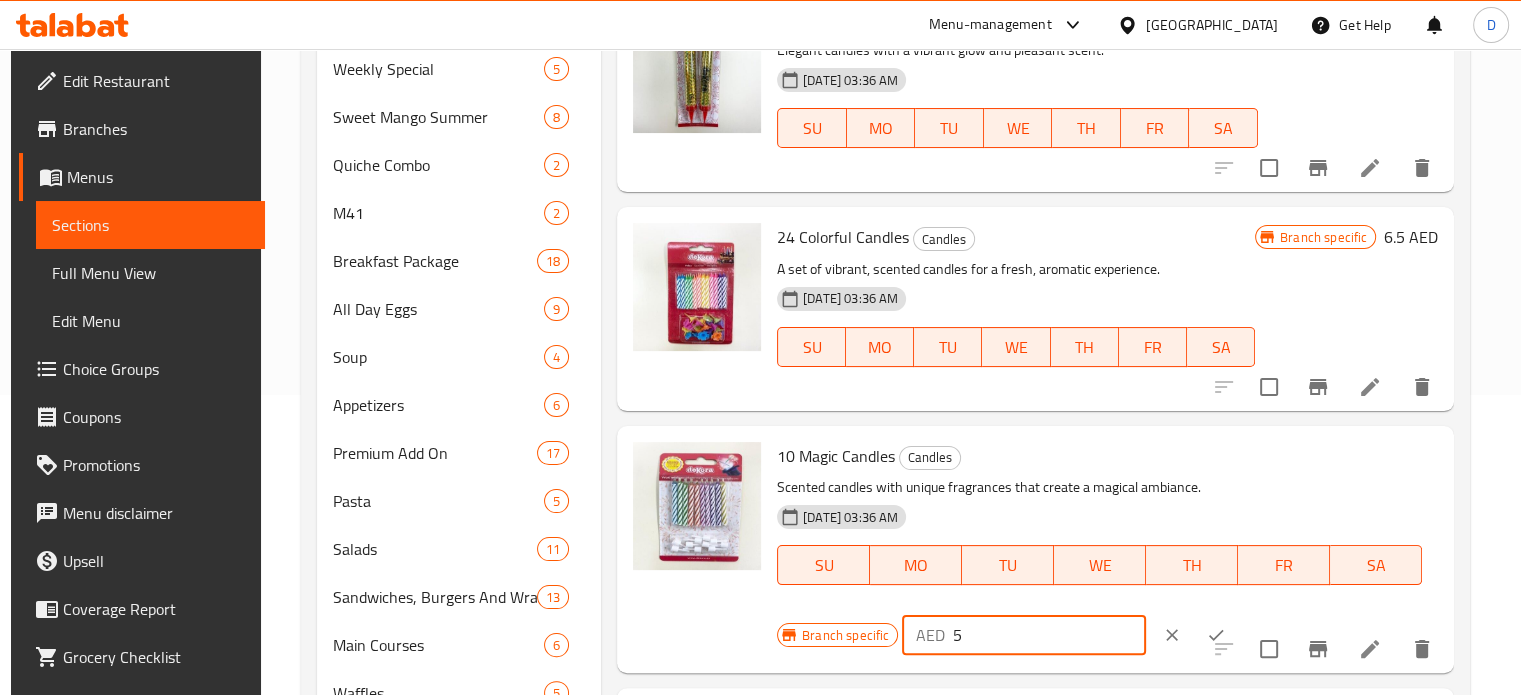 drag, startPoint x: 978, startPoint y: 648, endPoint x: 944, endPoint y: 645, distance: 34.132095 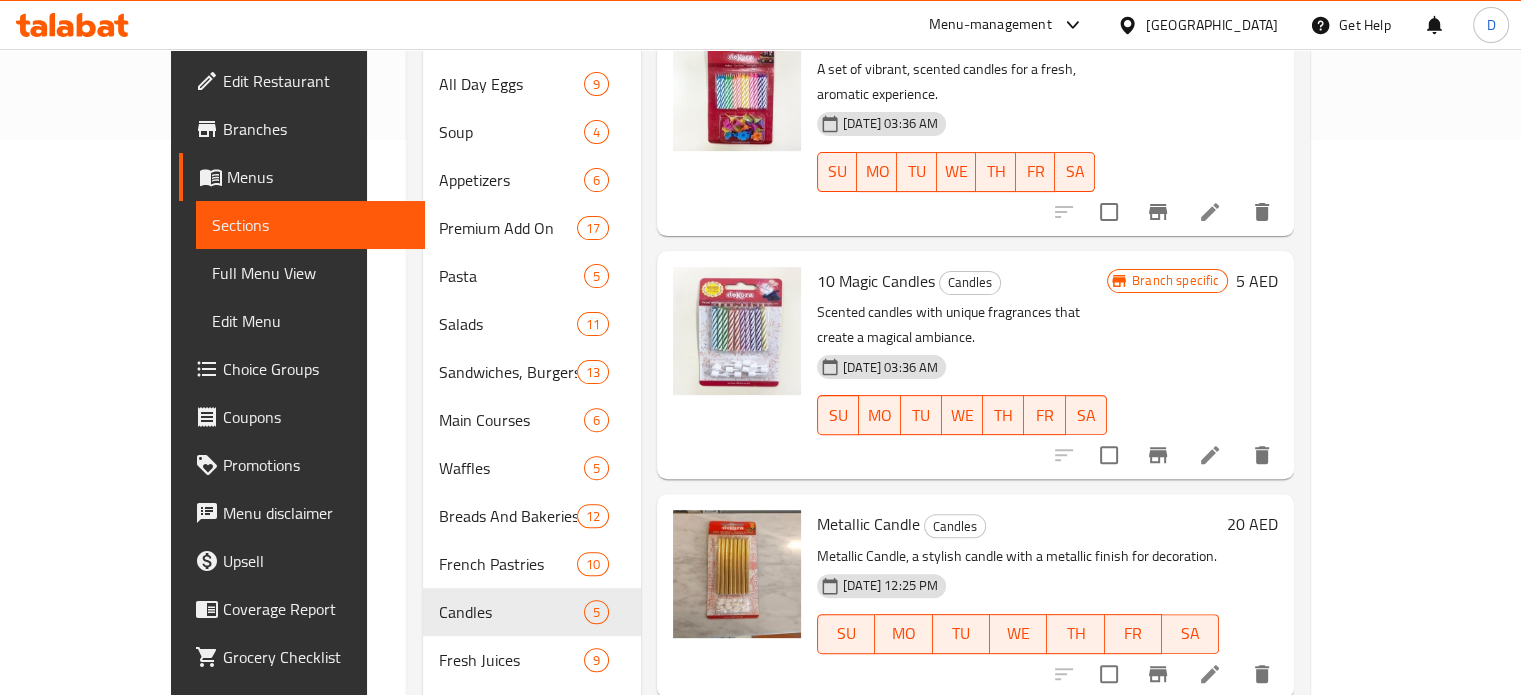 scroll, scrollTop: 600, scrollLeft: 0, axis: vertical 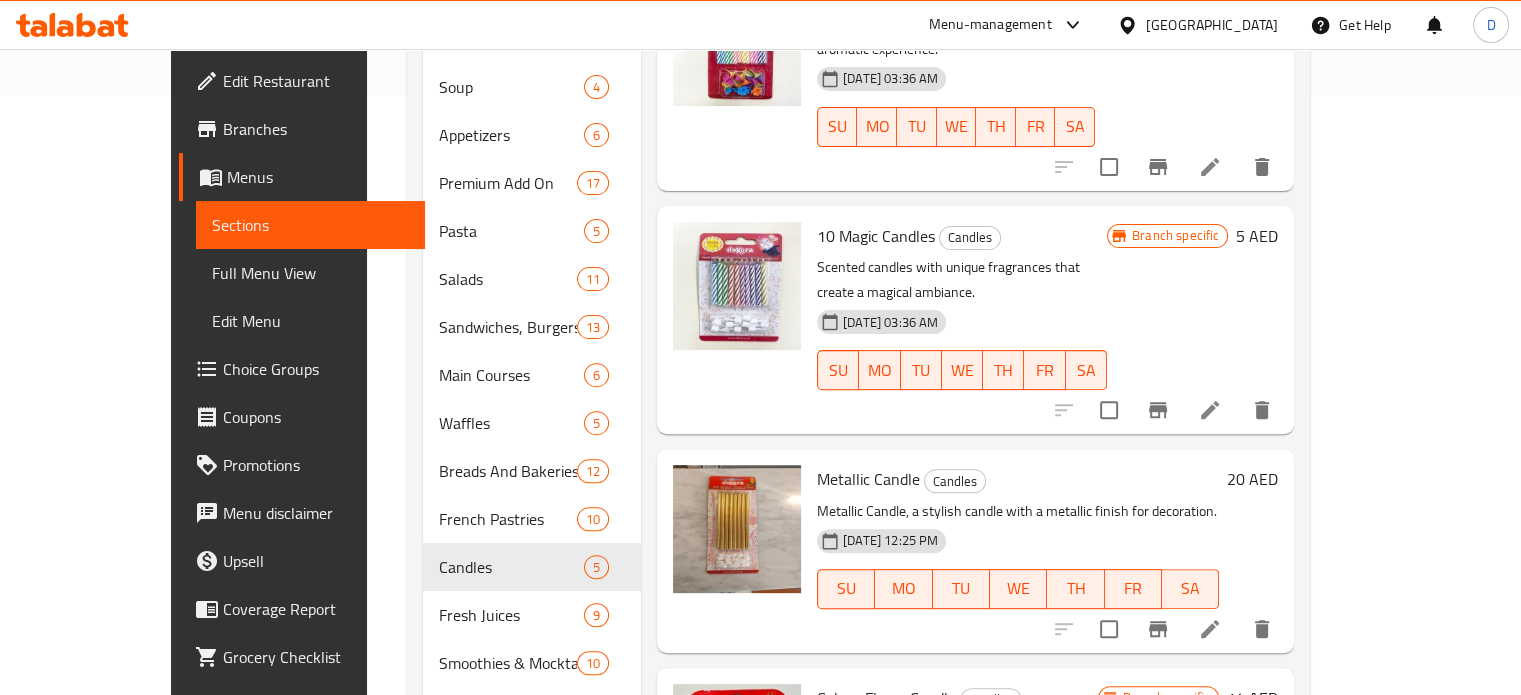 click on "Colour Flame Candle" at bounding box center (886, 698) 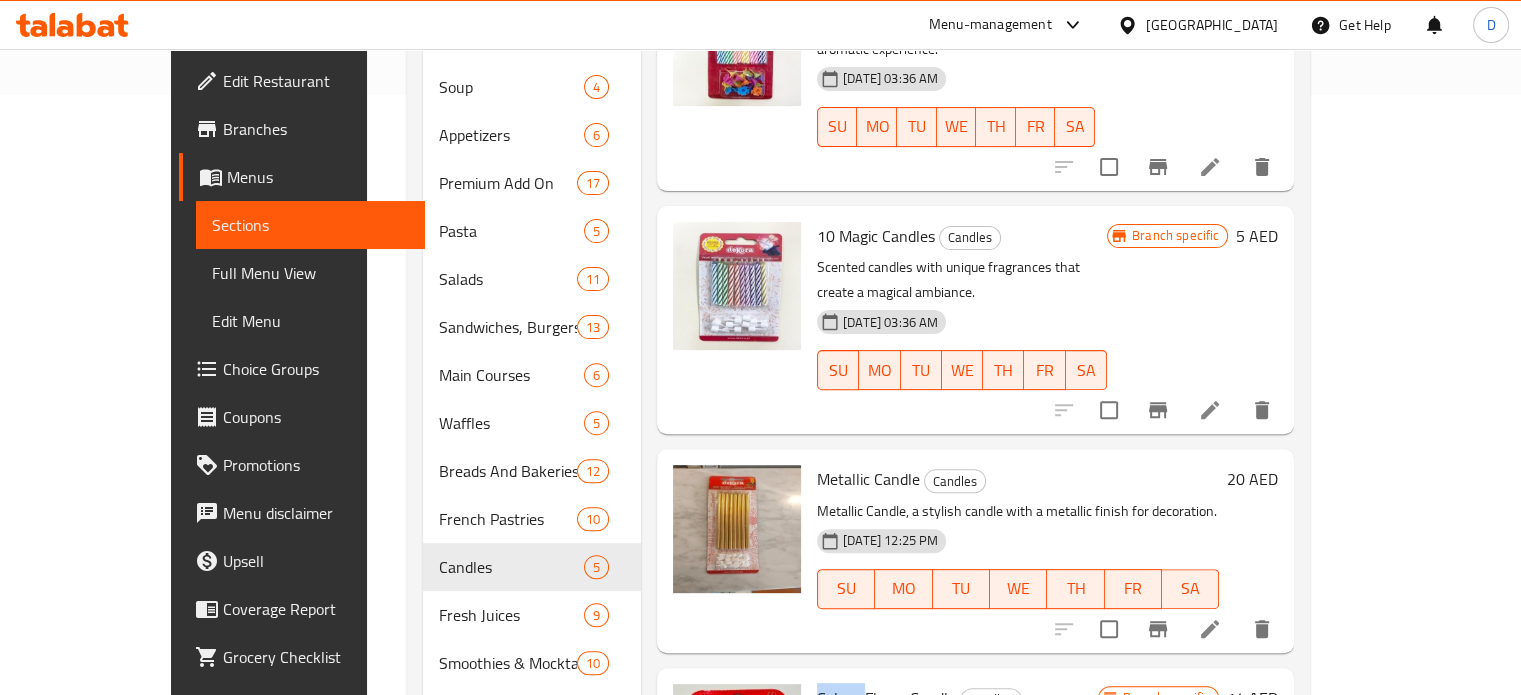 click on "Colour Flame Candle" at bounding box center (886, 698) 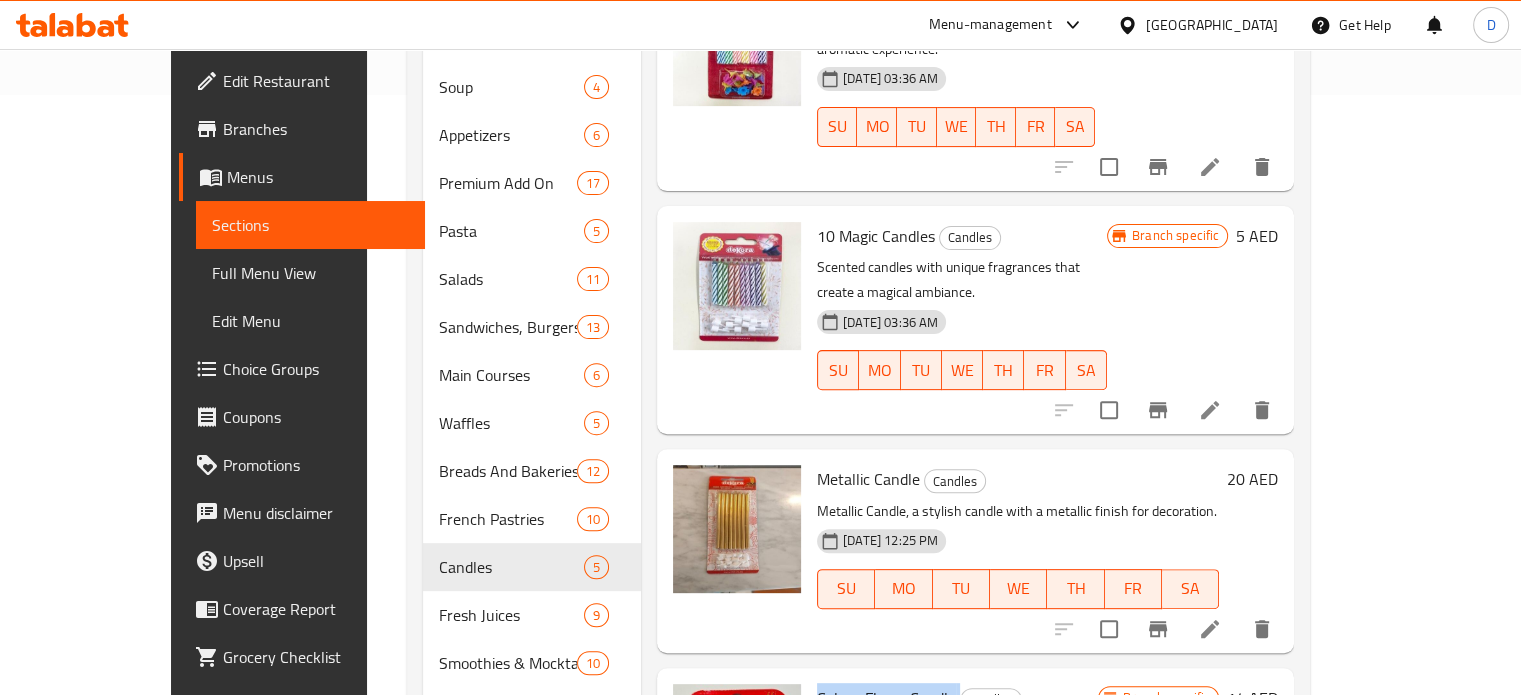 click on "Colour Flame Candle" at bounding box center (886, 698) 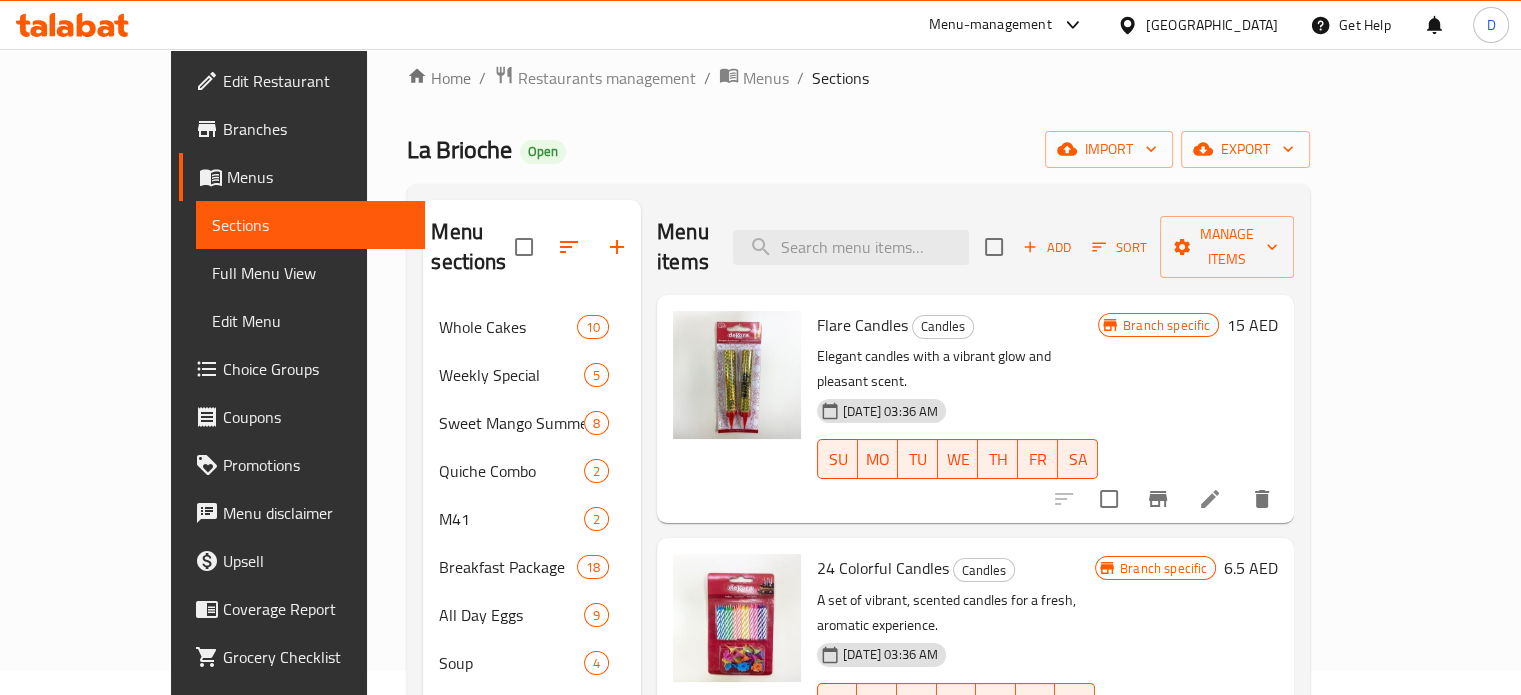 scroll, scrollTop: 0, scrollLeft: 0, axis: both 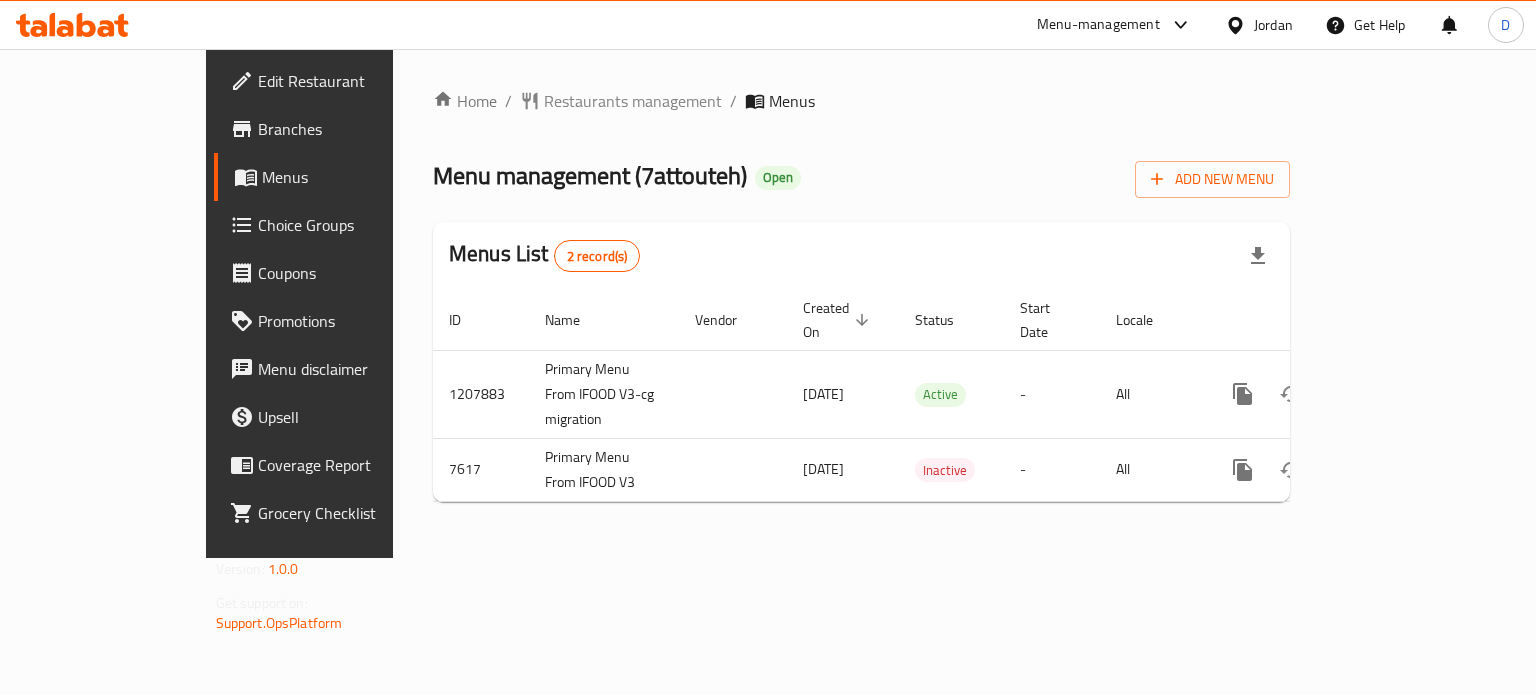 click on "Jordan" at bounding box center [1273, 25] 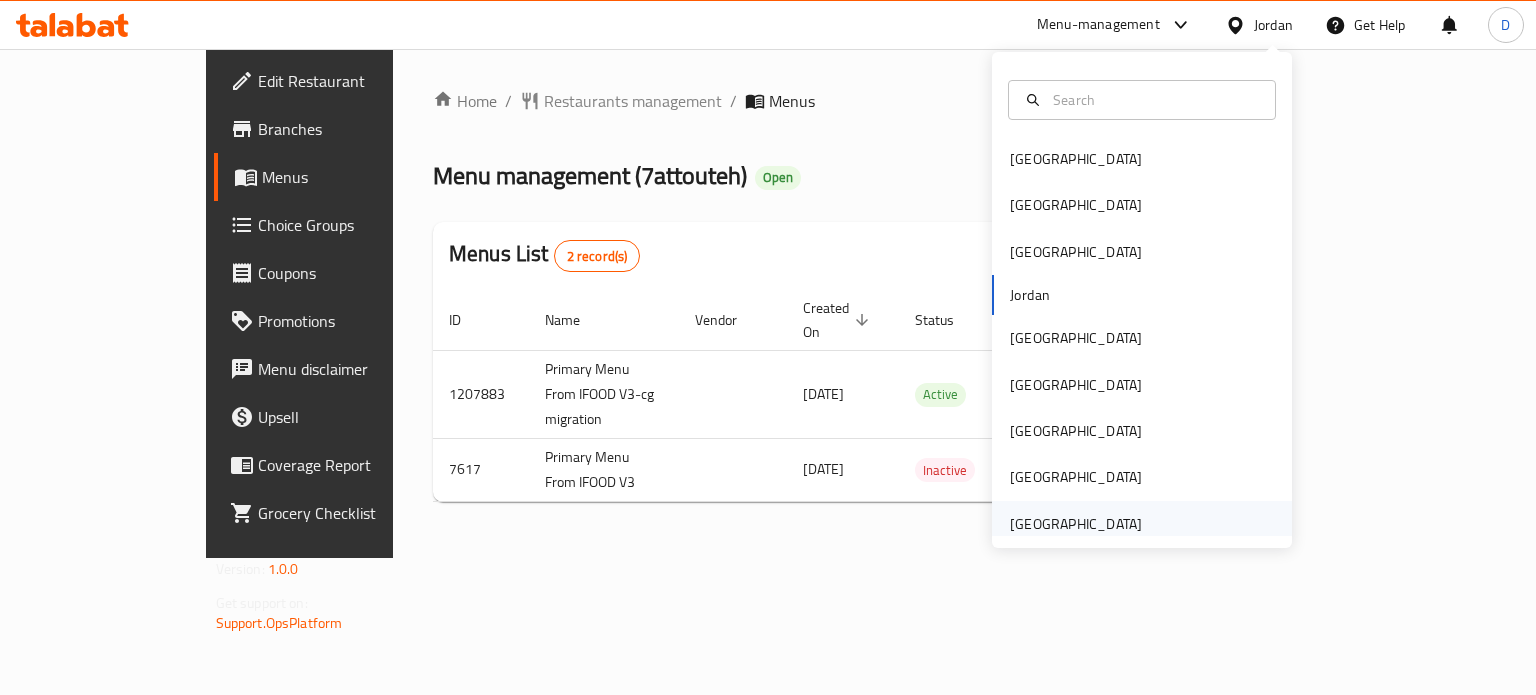 click on "[GEOGRAPHIC_DATA]" at bounding box center [1076, 524] 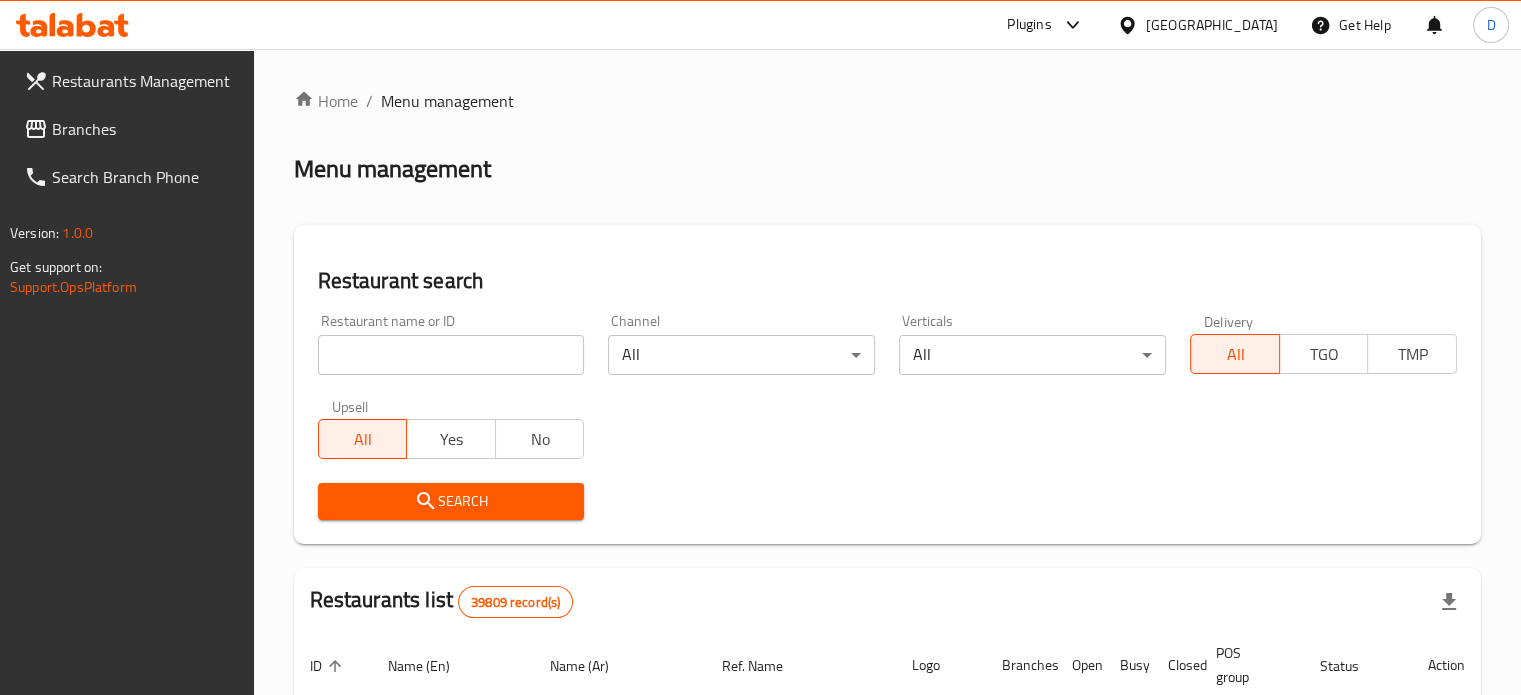 click on "Branches" at bounding box center (145, 129) 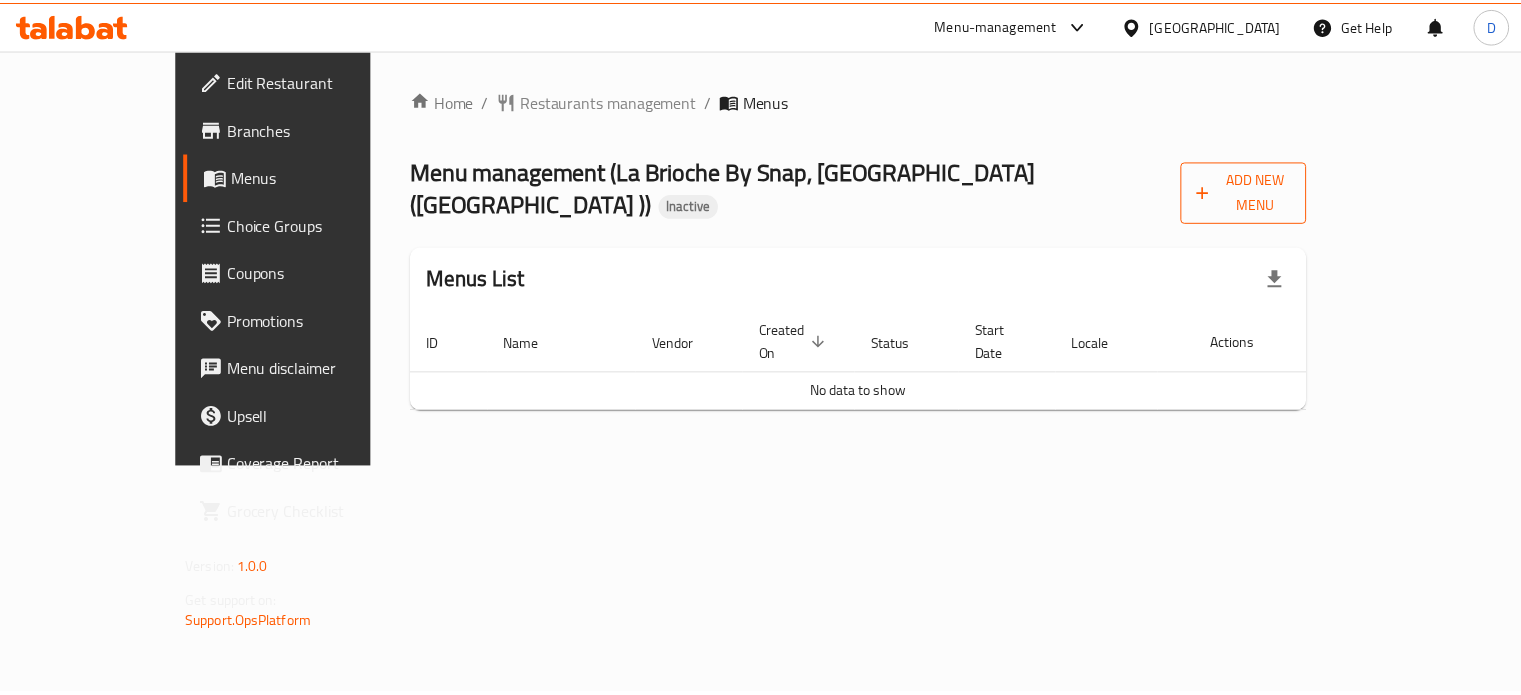 scroll, scrollTop: 0, scrollLeft: 0, axis: both 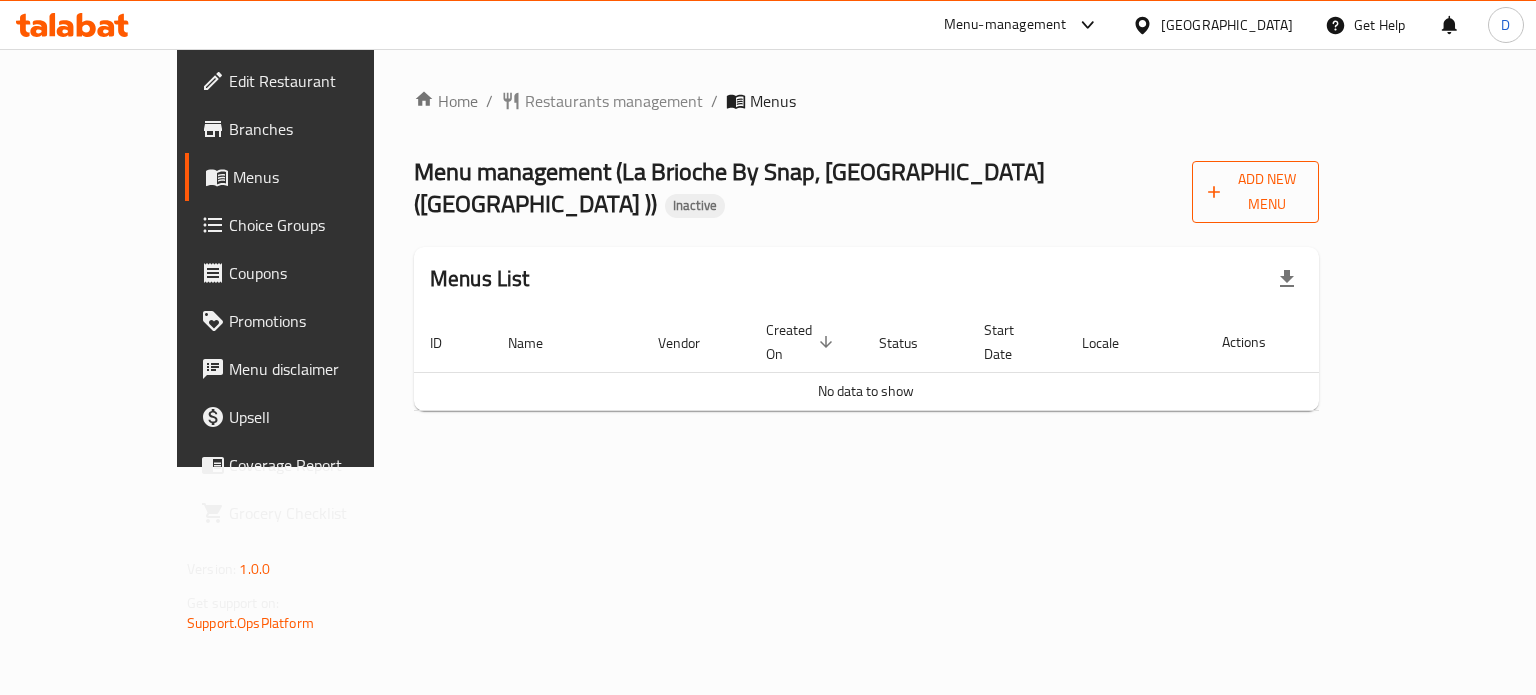 click on "Add New Menu" at bounding box center (1255, 192) 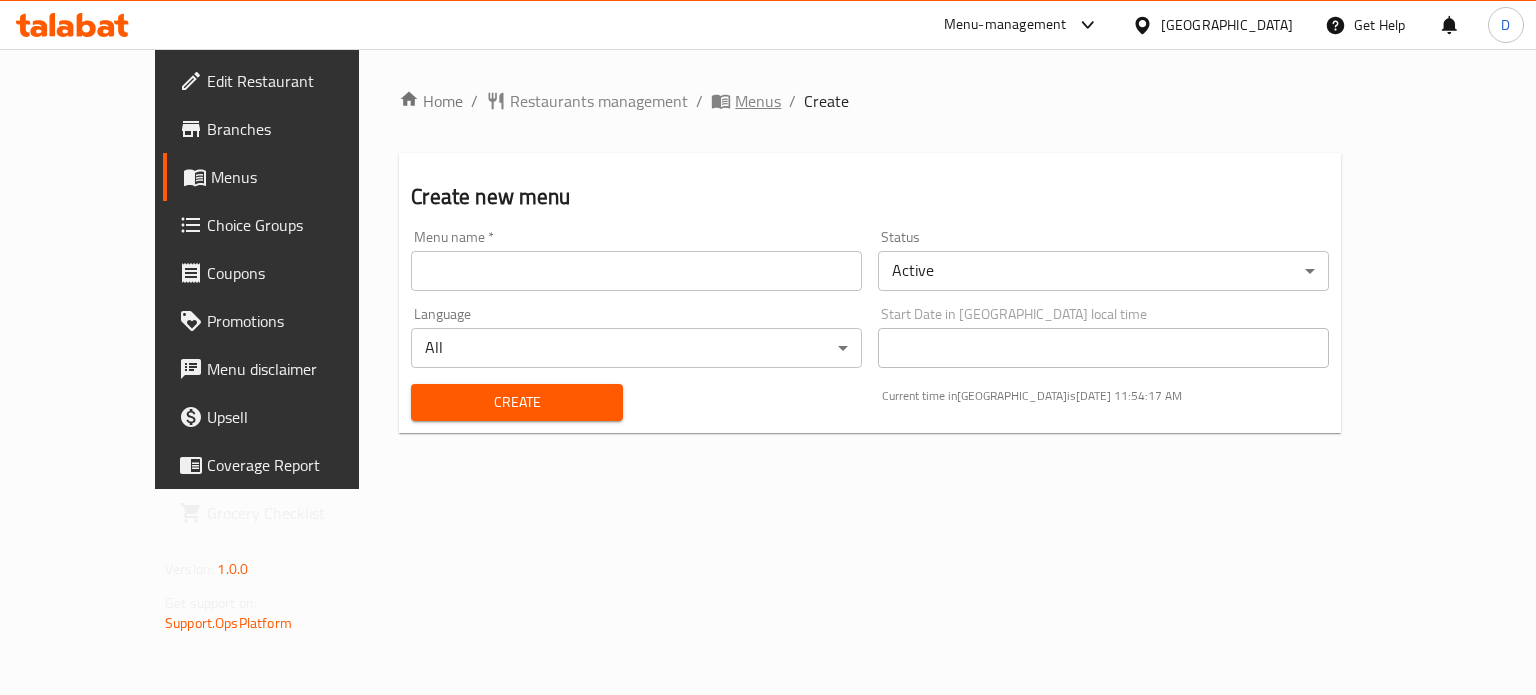 click on "Menus" at bounding box center (758, 101) 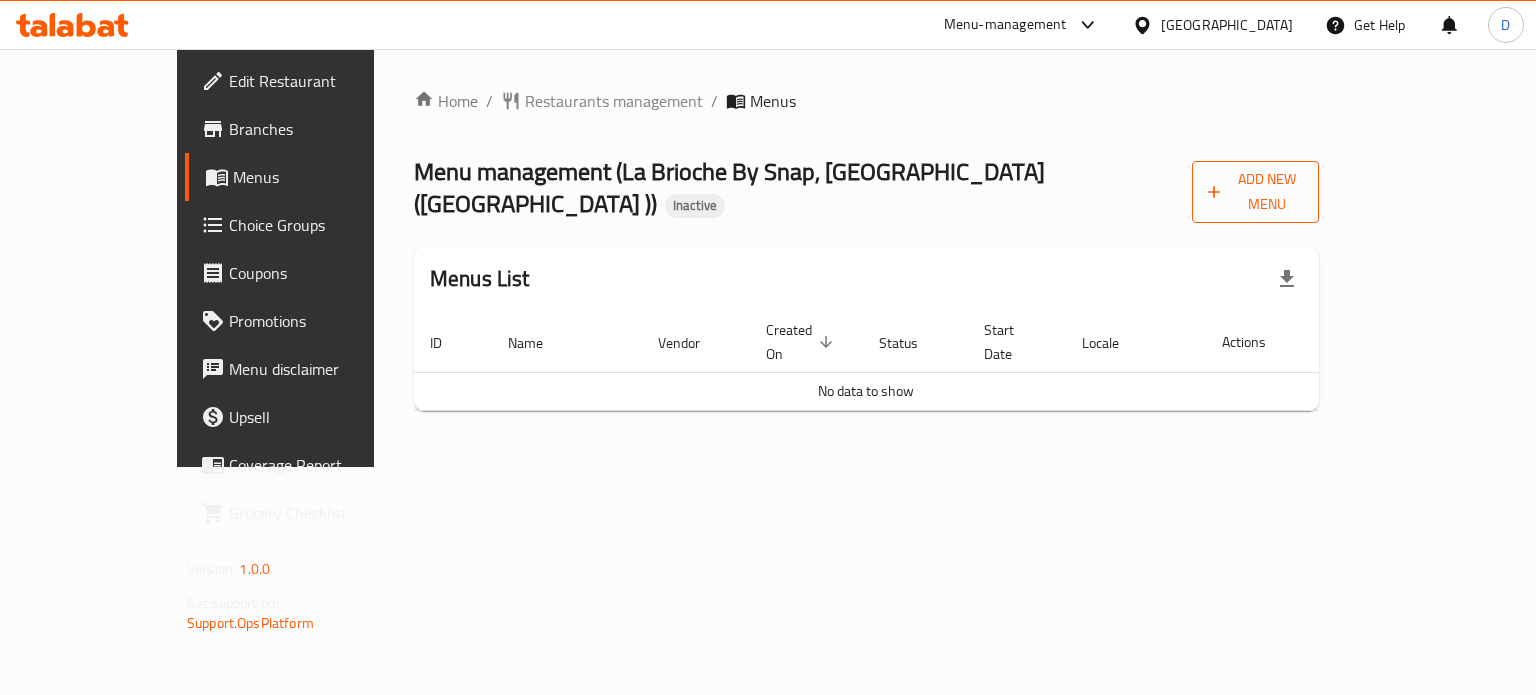 click on "Add New Menu" at bounding box center [1255, 192] 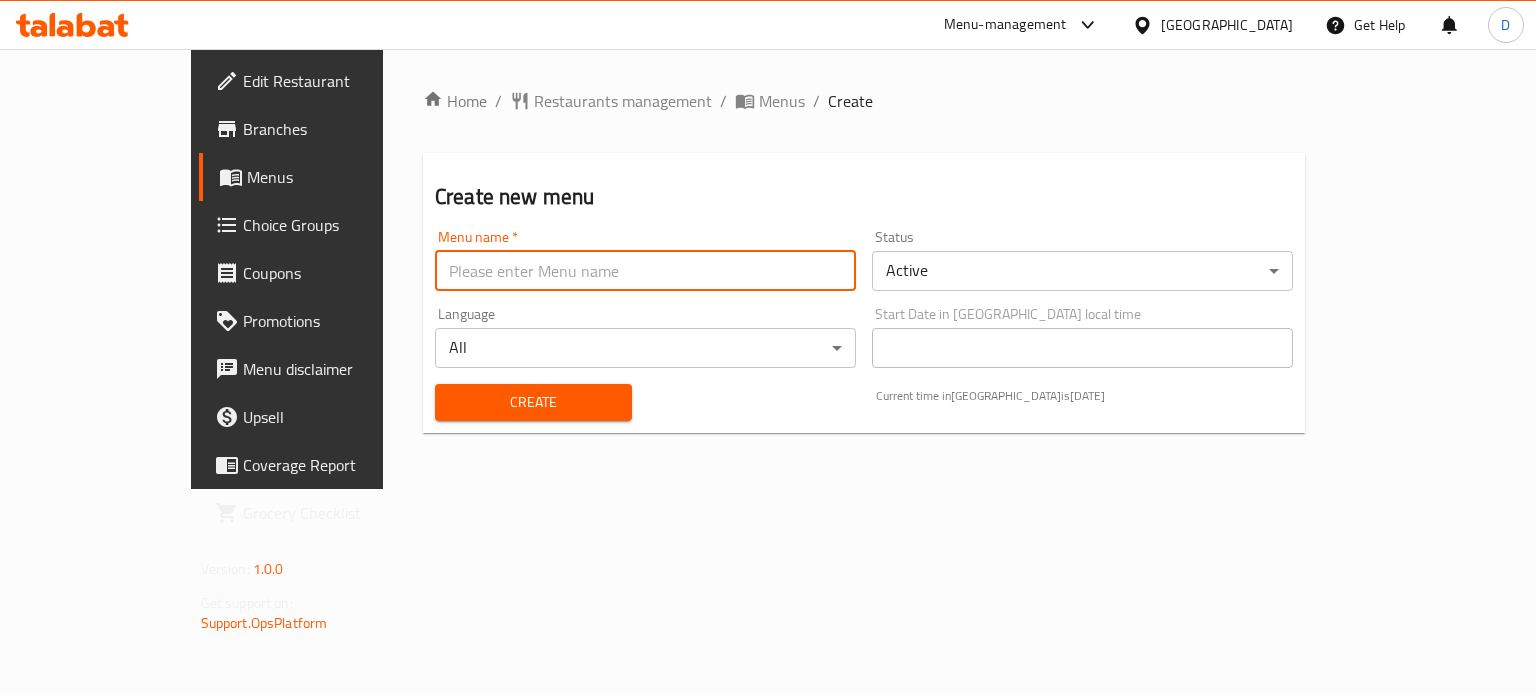 click at bounding box center (645, 271) 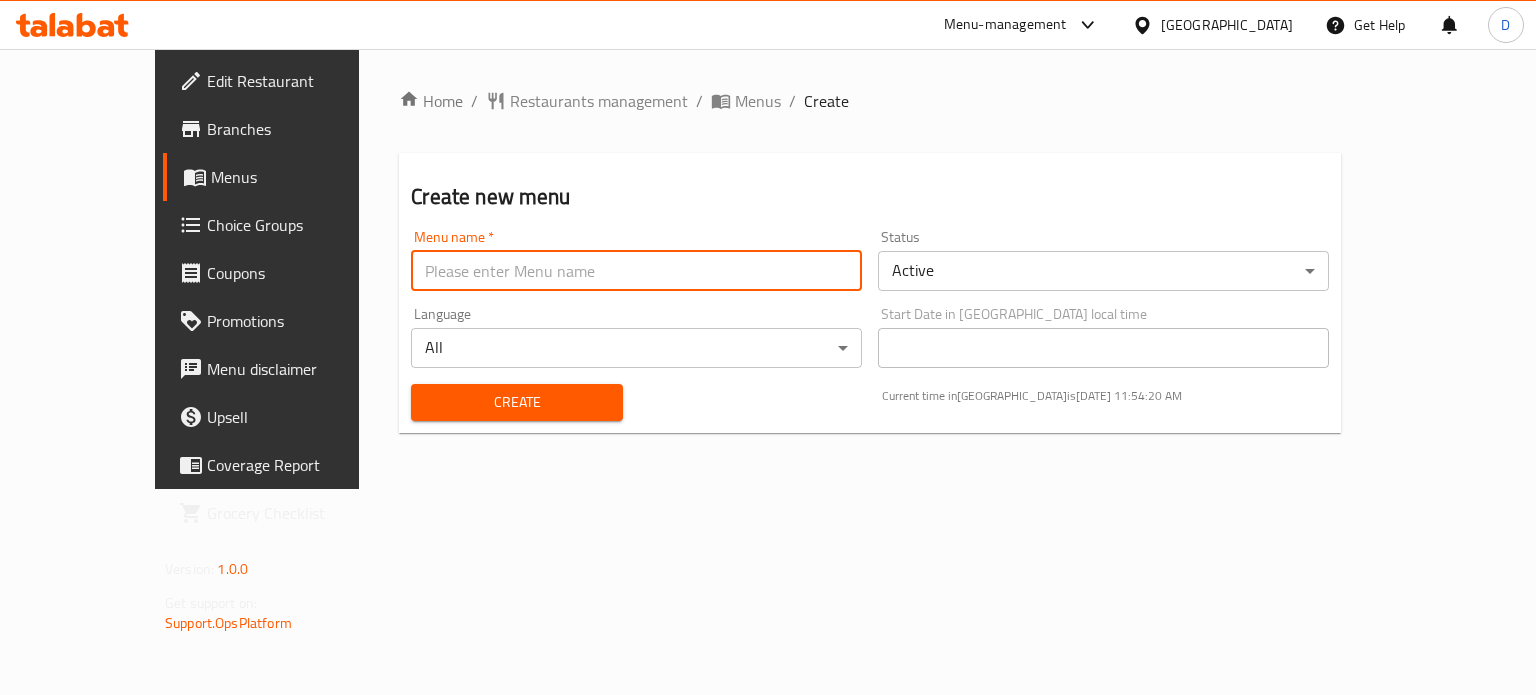 type on "menu" 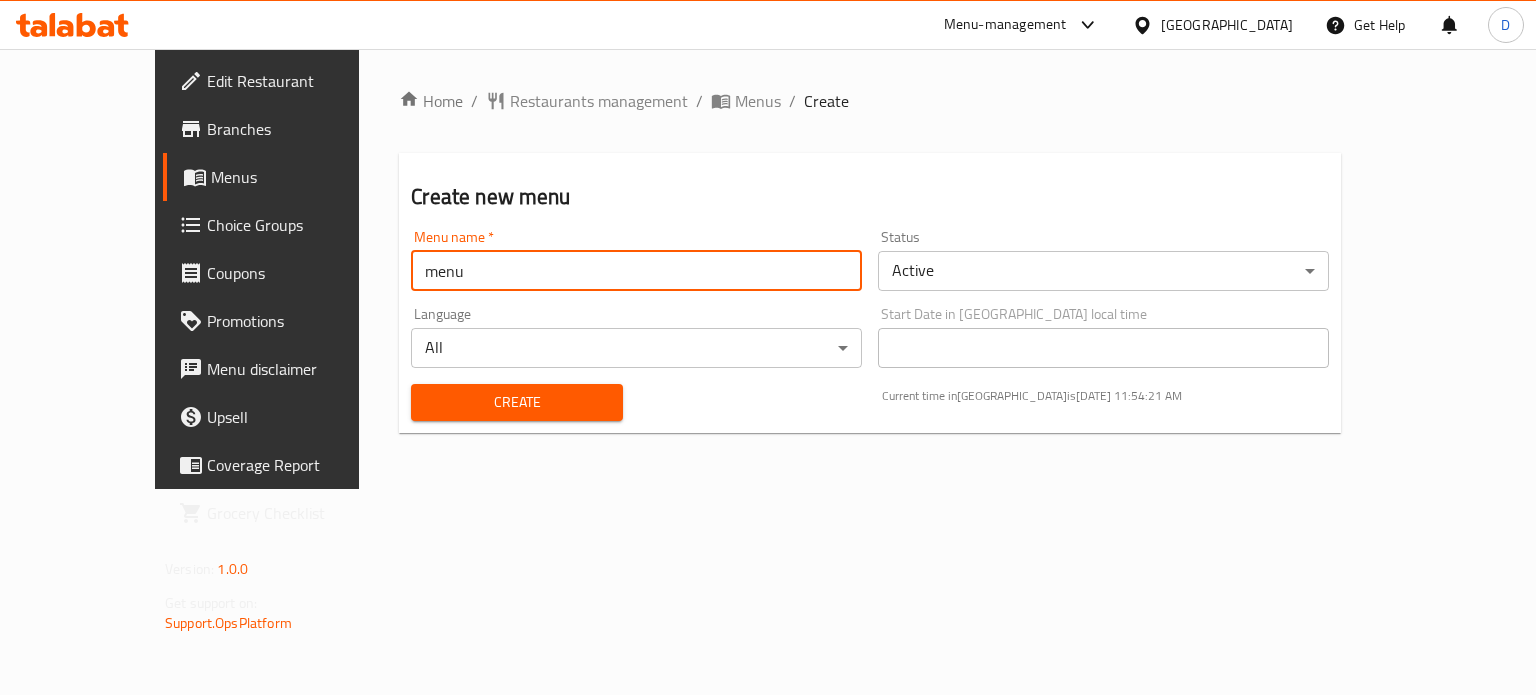 click on "Create" at bounding box center (516, 402) 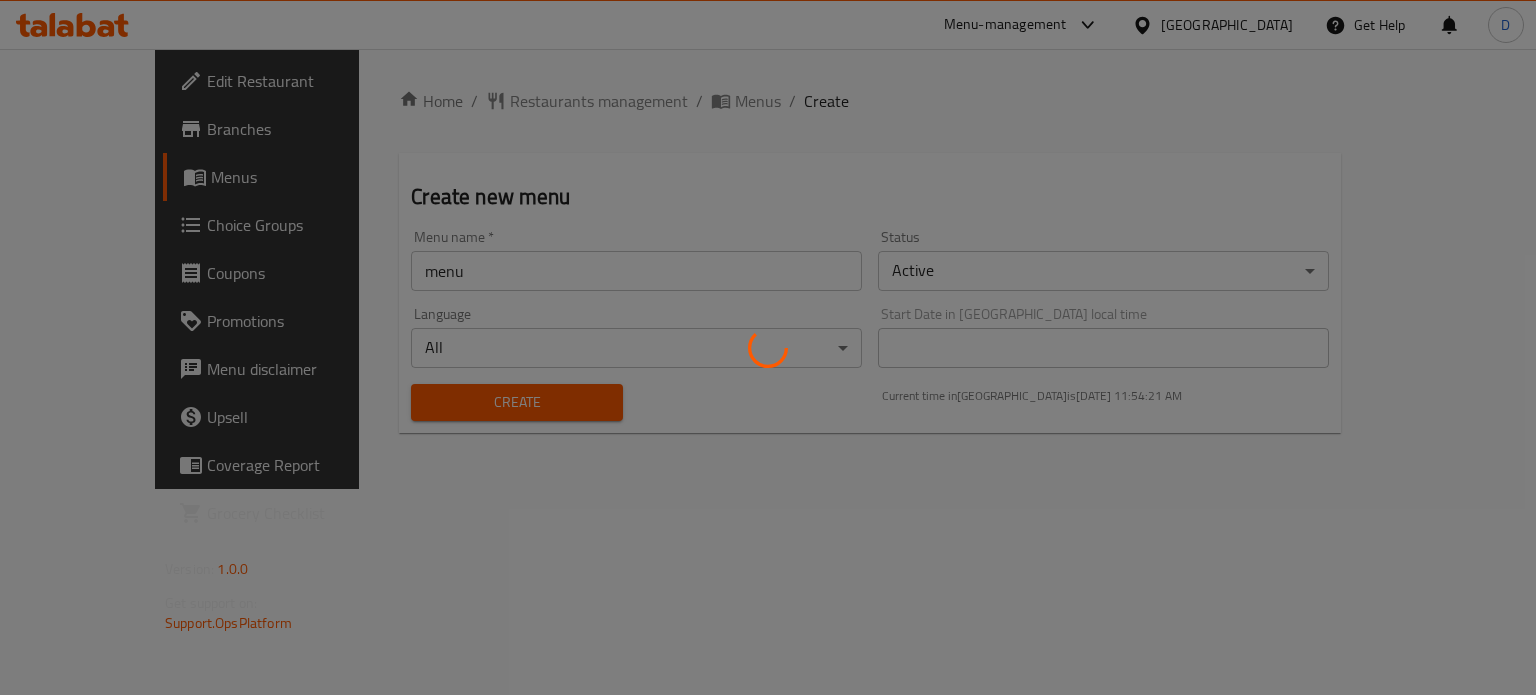 type 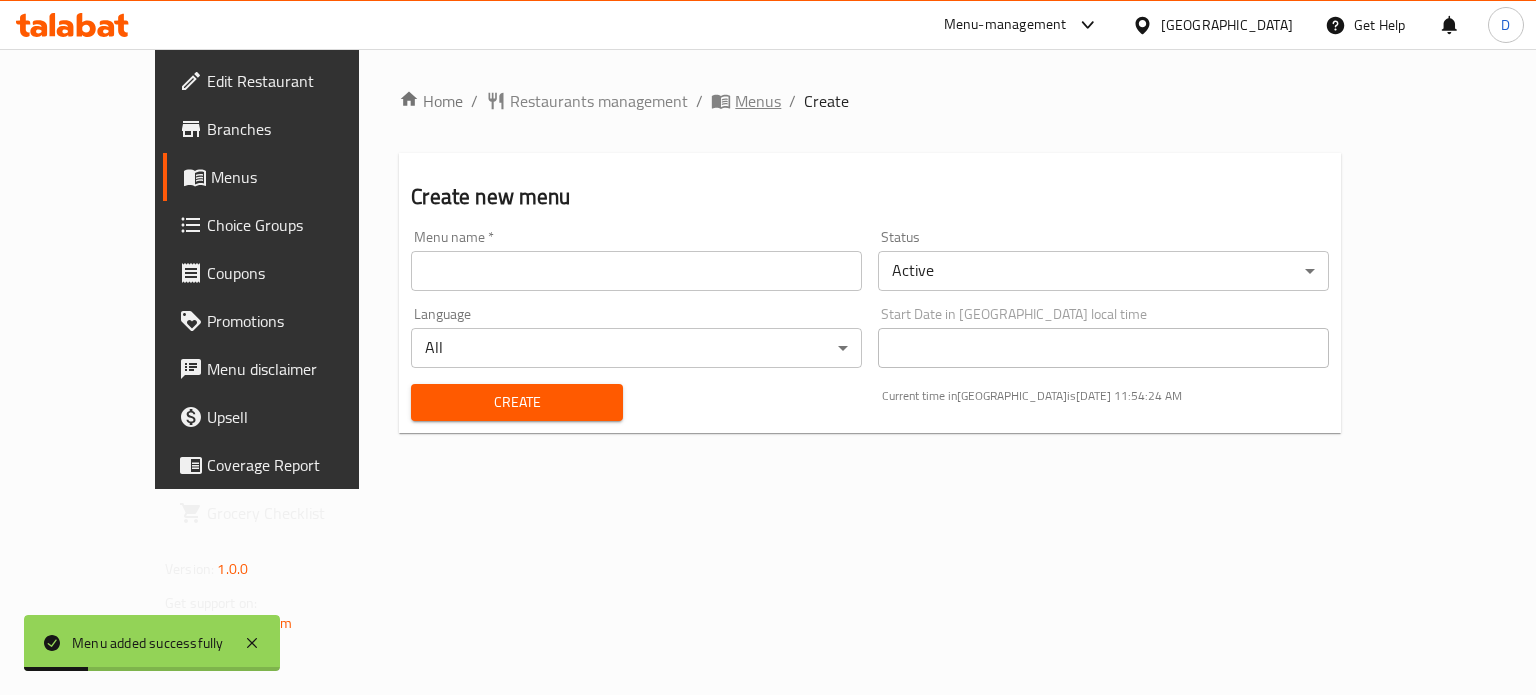 click 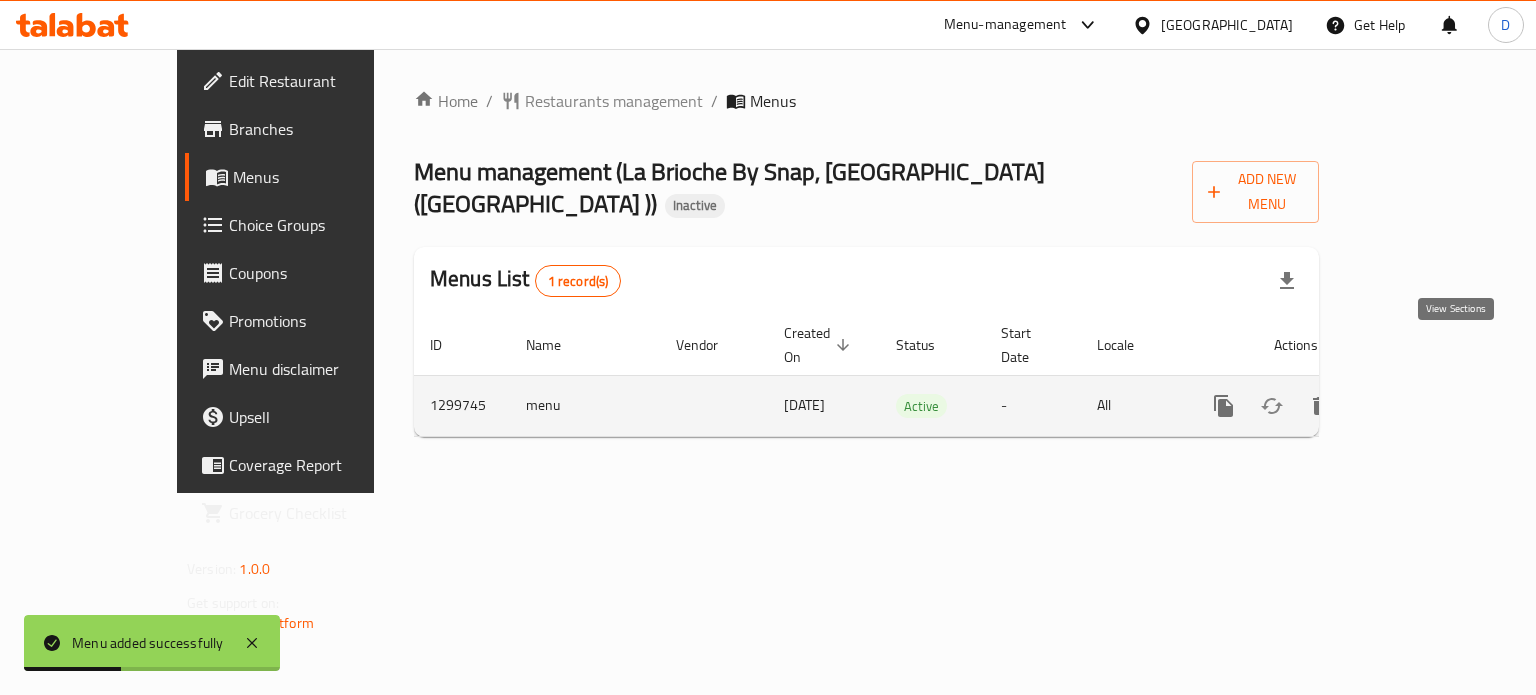 click 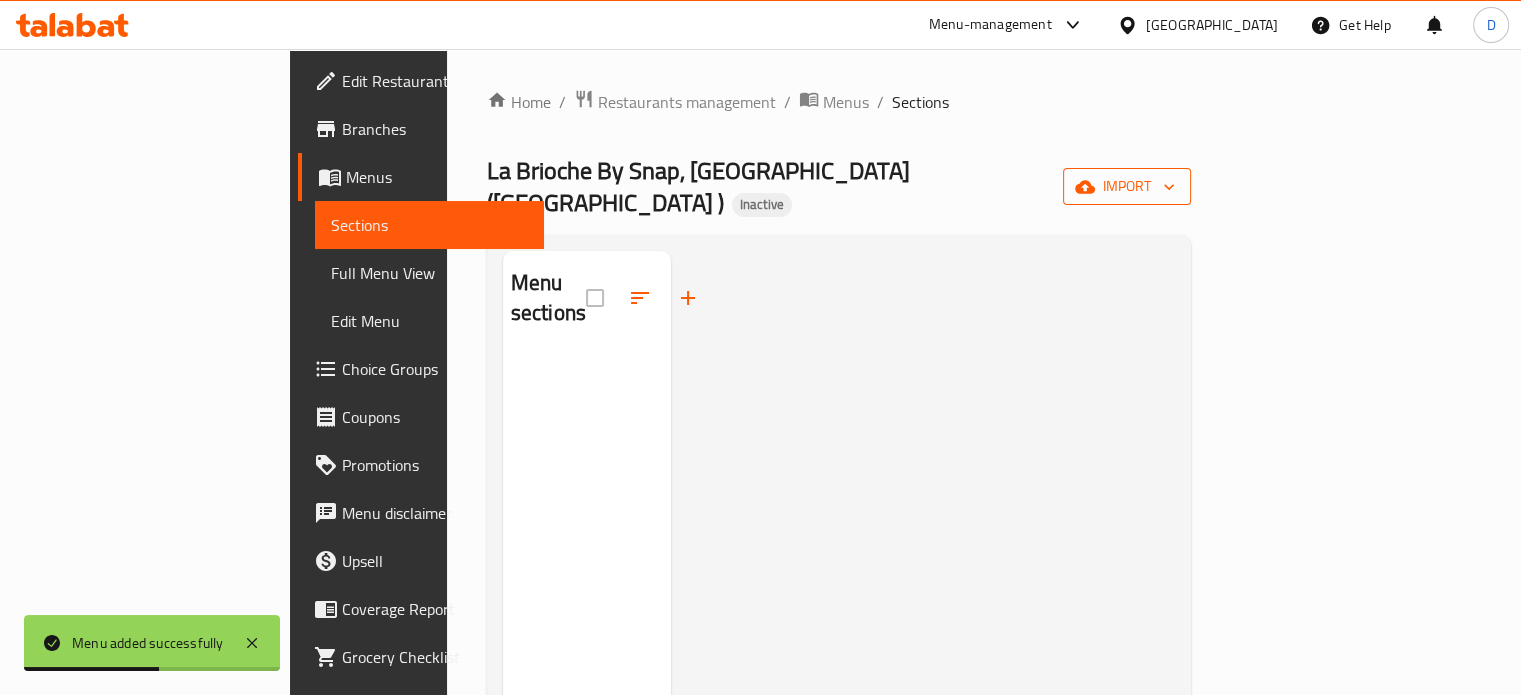 click on "import" at bounding box center [1127, 186] 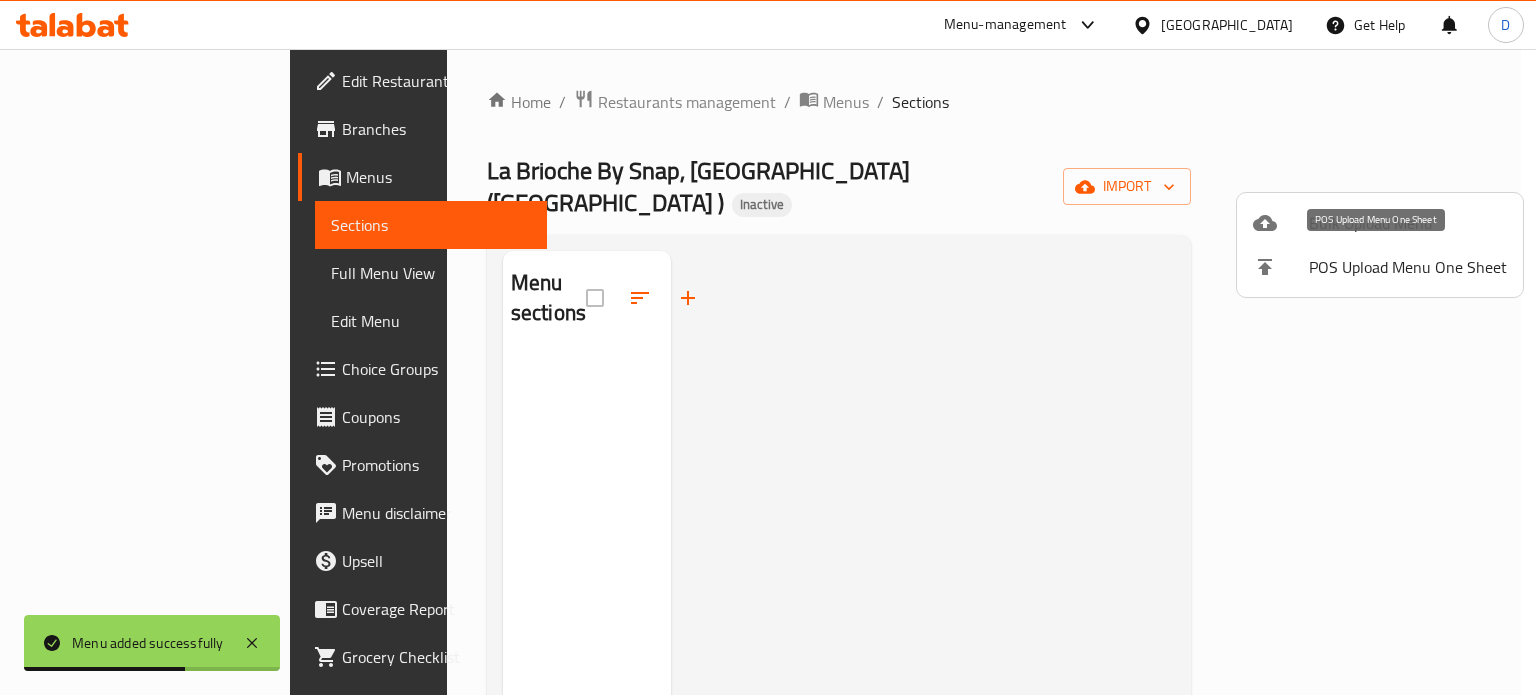 click on "POS Upload Menu One Sheet" at bounding box center (1380, 267) 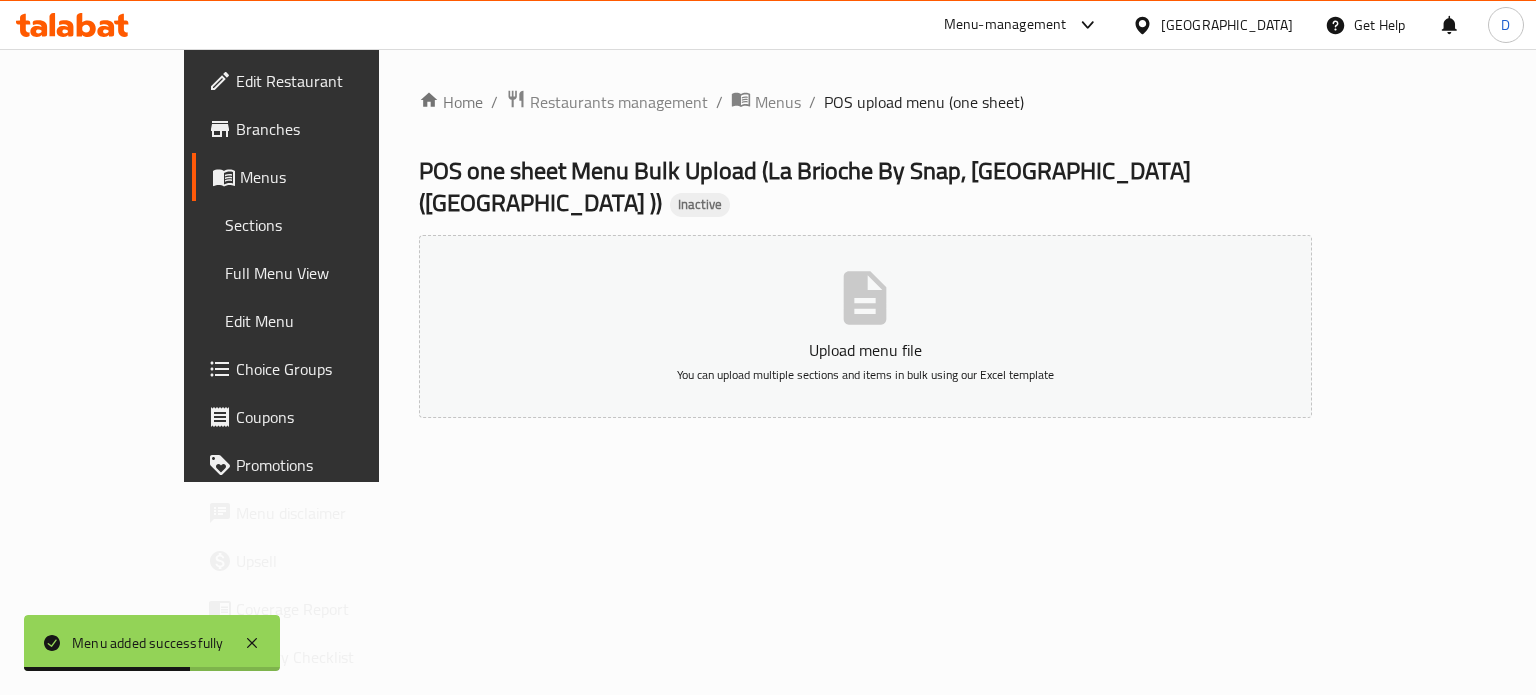 click on "Upload menu file You can upload multiple sections and items in bulk using our Excel template" at bounding box center [865, 326] 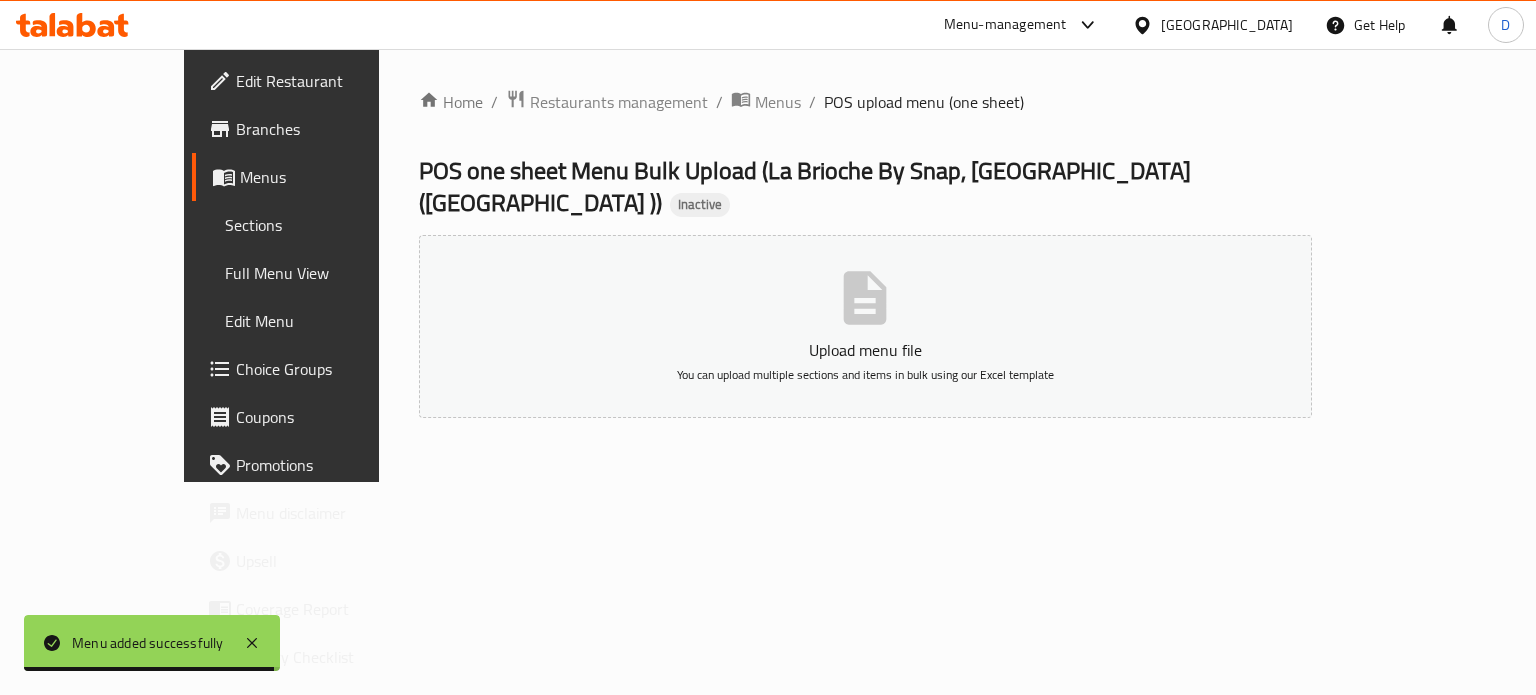 click on "Home / Restaurants management / Menus / POS upload menu (one sheet)" at bounding box center [865, 102] 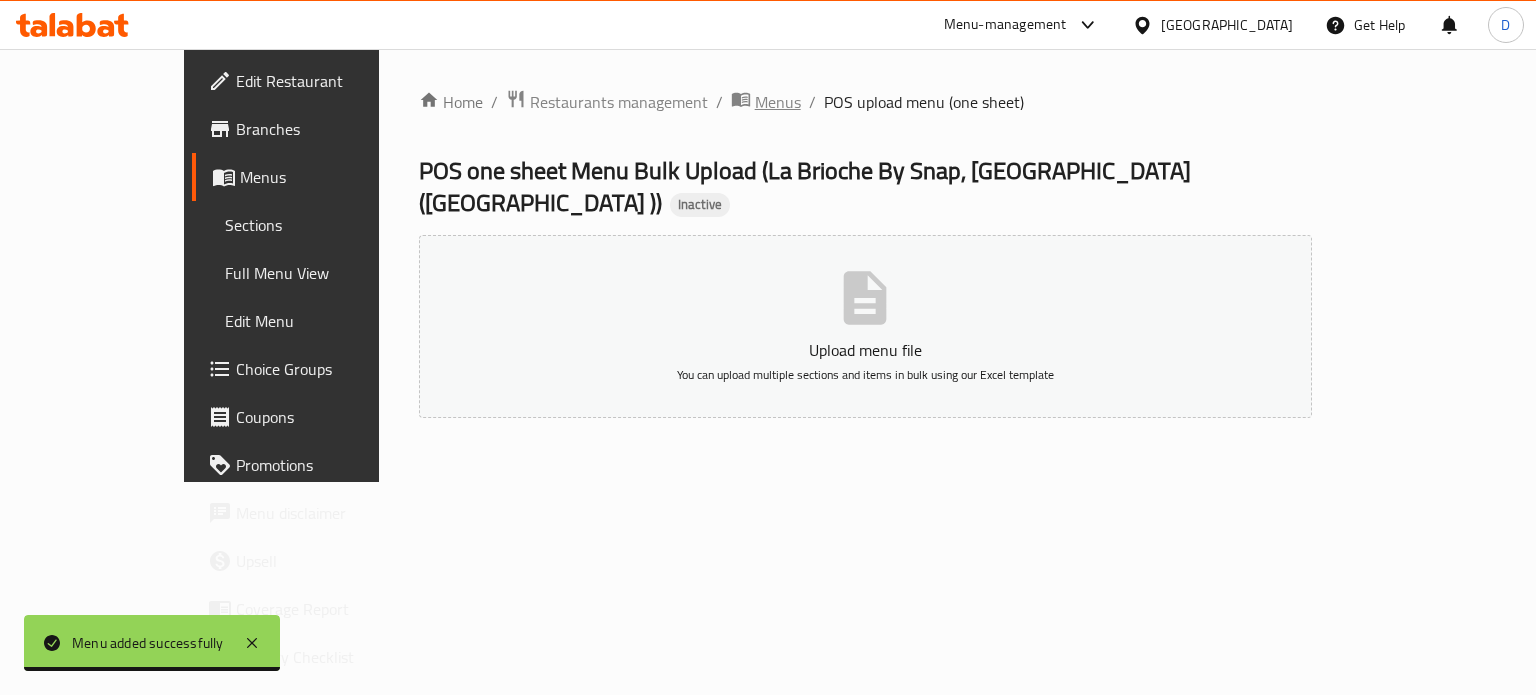 click on "Menus" at bounding box center [778, 102] 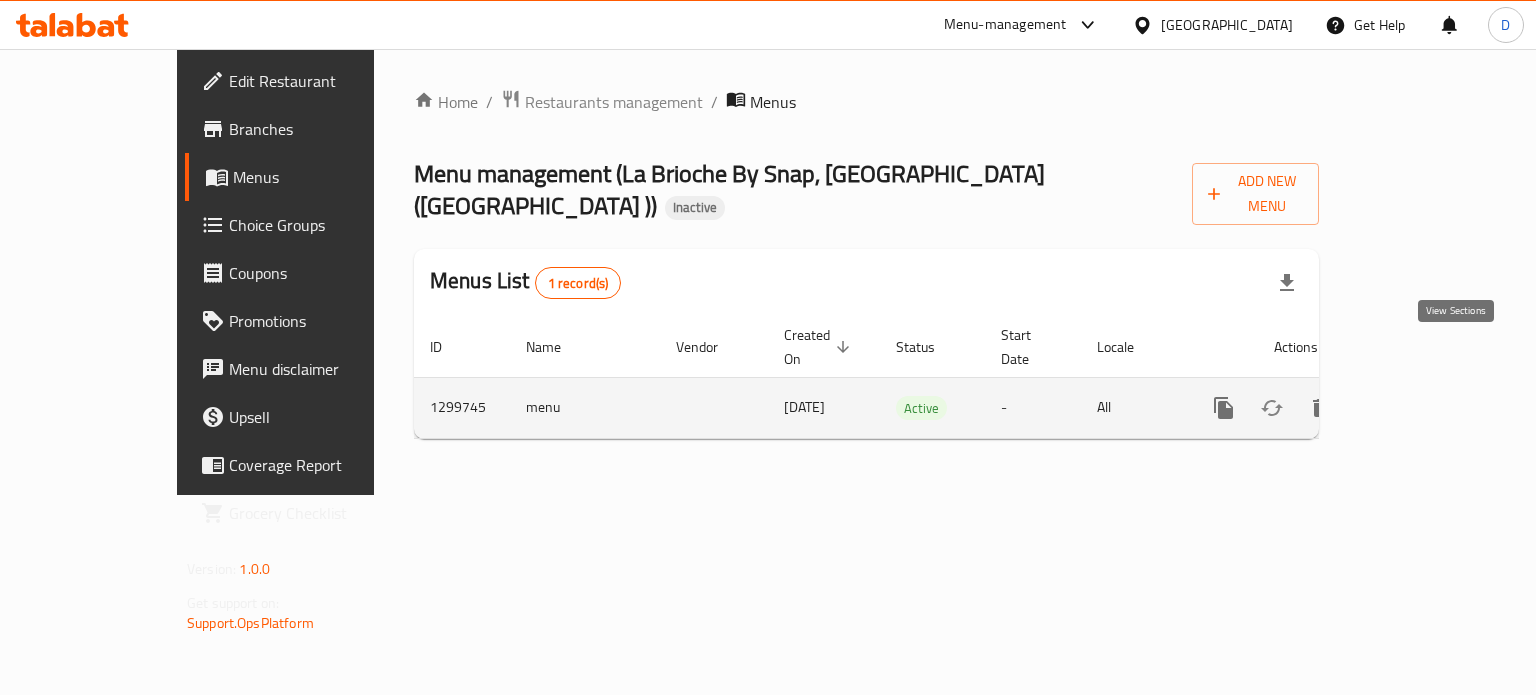 click 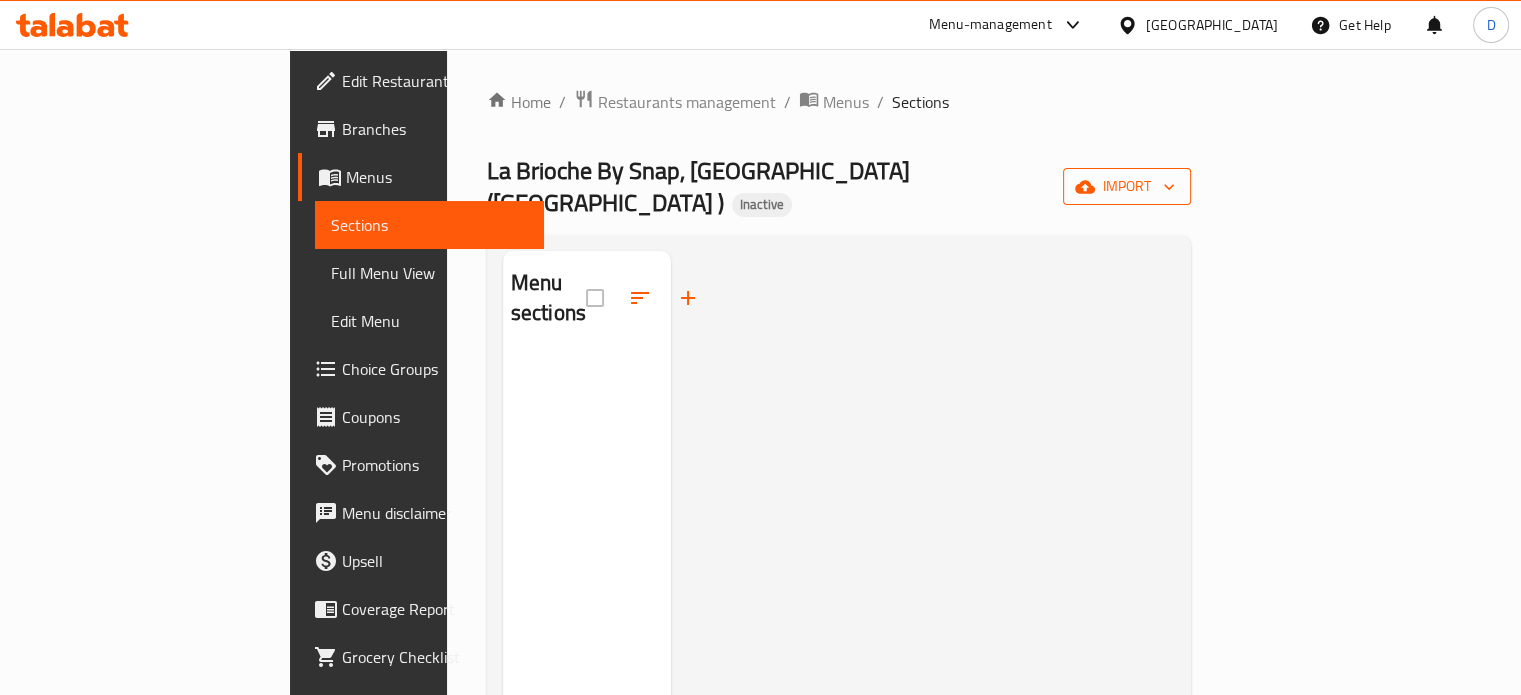 click on "import" at bounding box center [1127, 186] 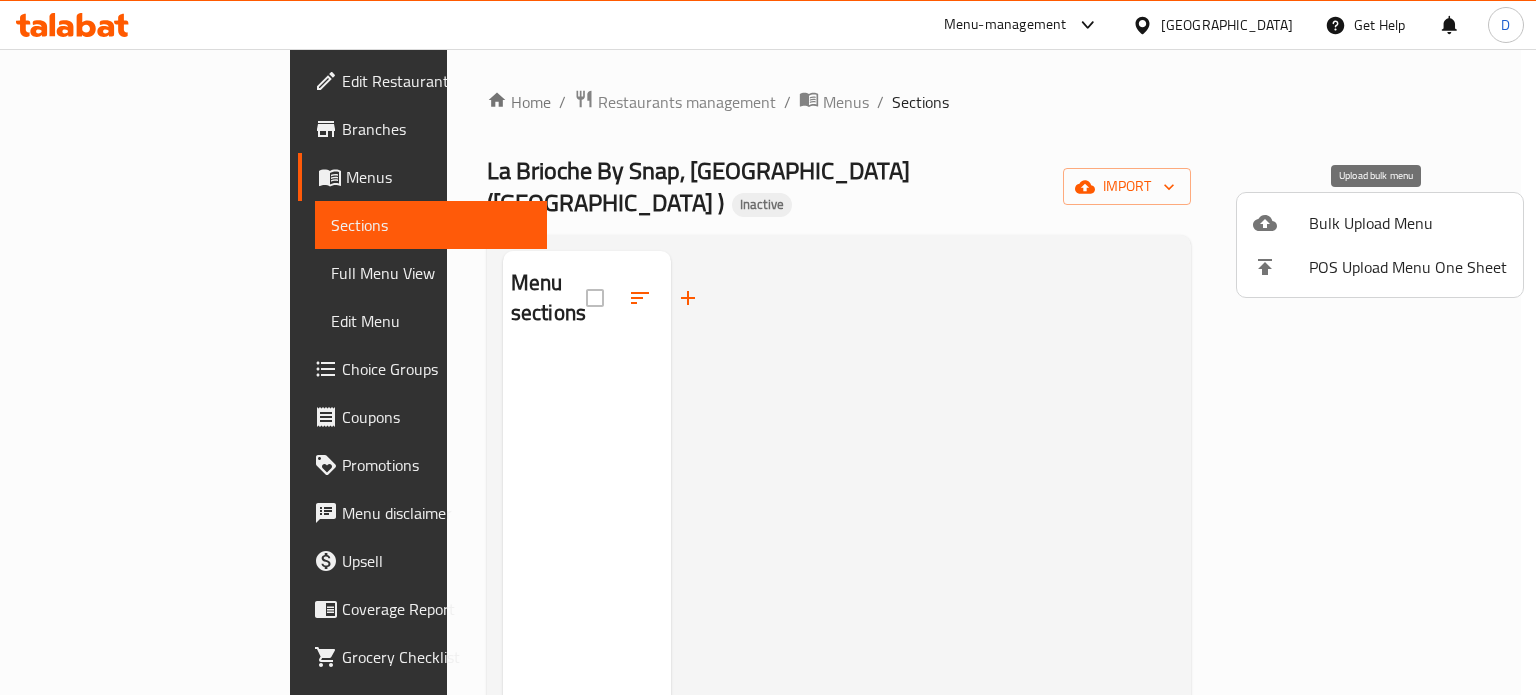 click on "Bulk Upload Menu" at bounding box center (1408, 223) 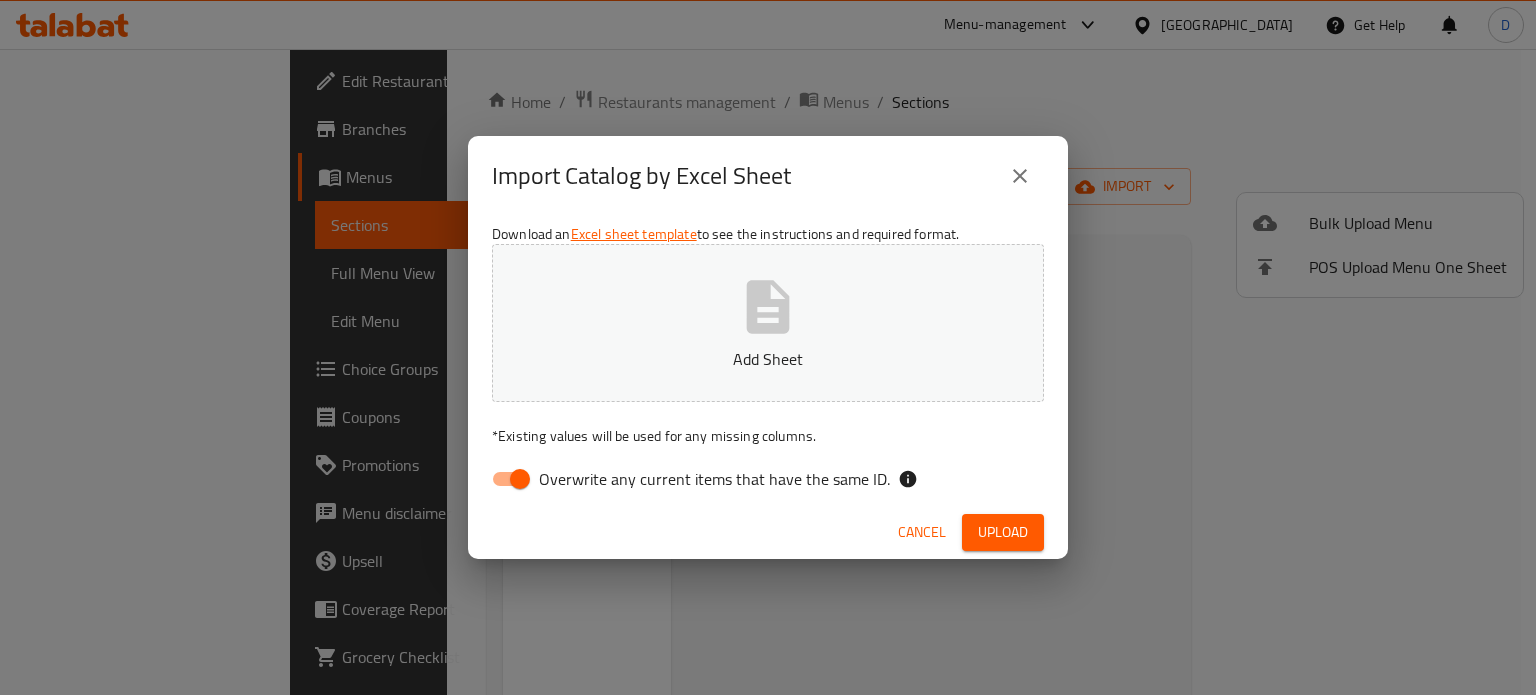 click 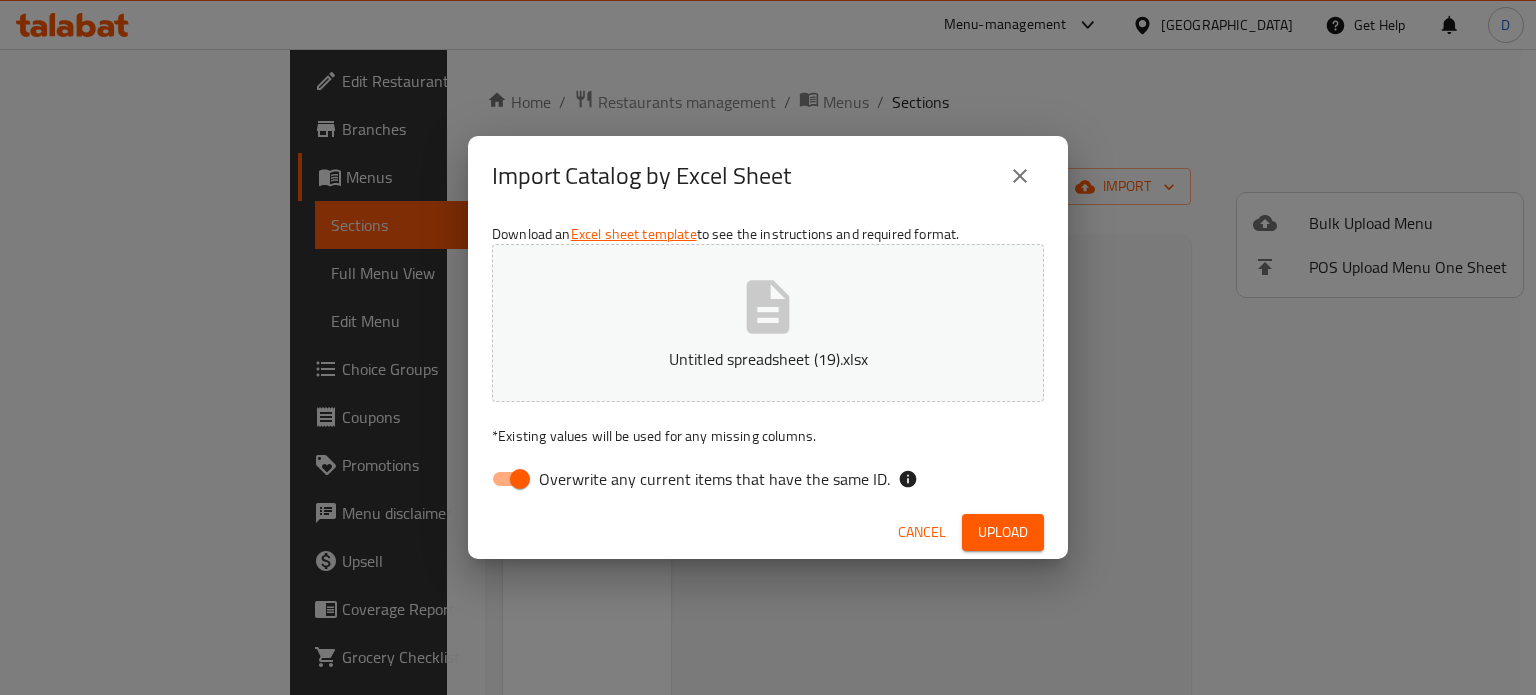 click on "Overwrite any current items that have the same ID." at bounding box center [520, 479] 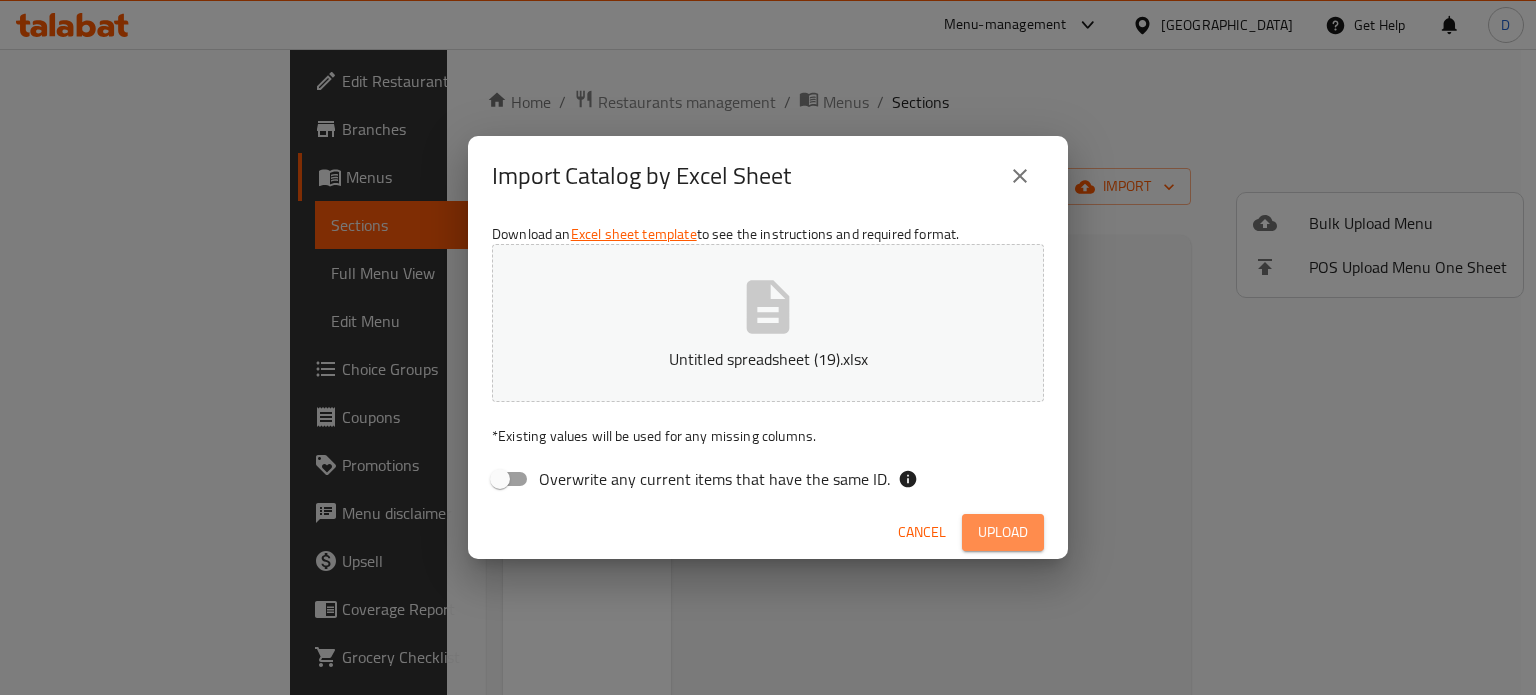 click on "Upload" at bounding box center [1003, 532] 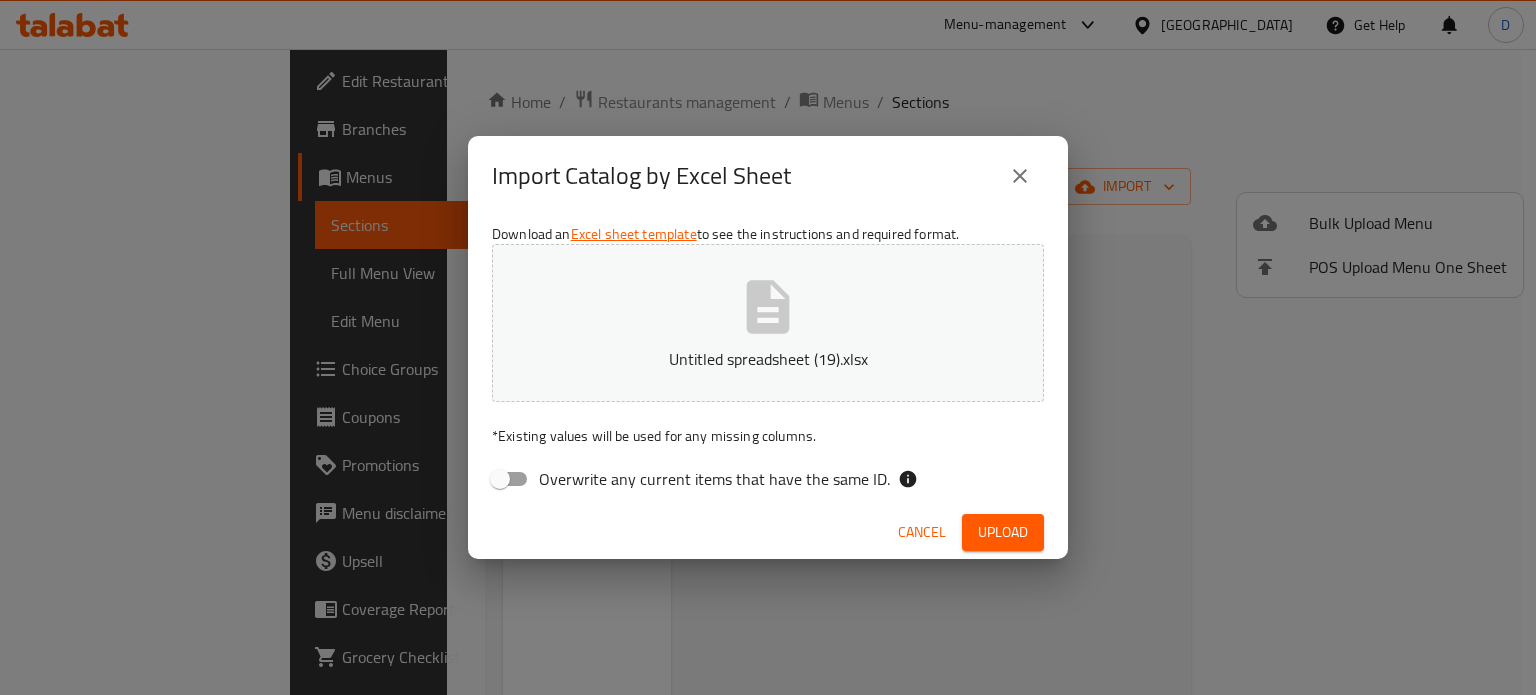 click 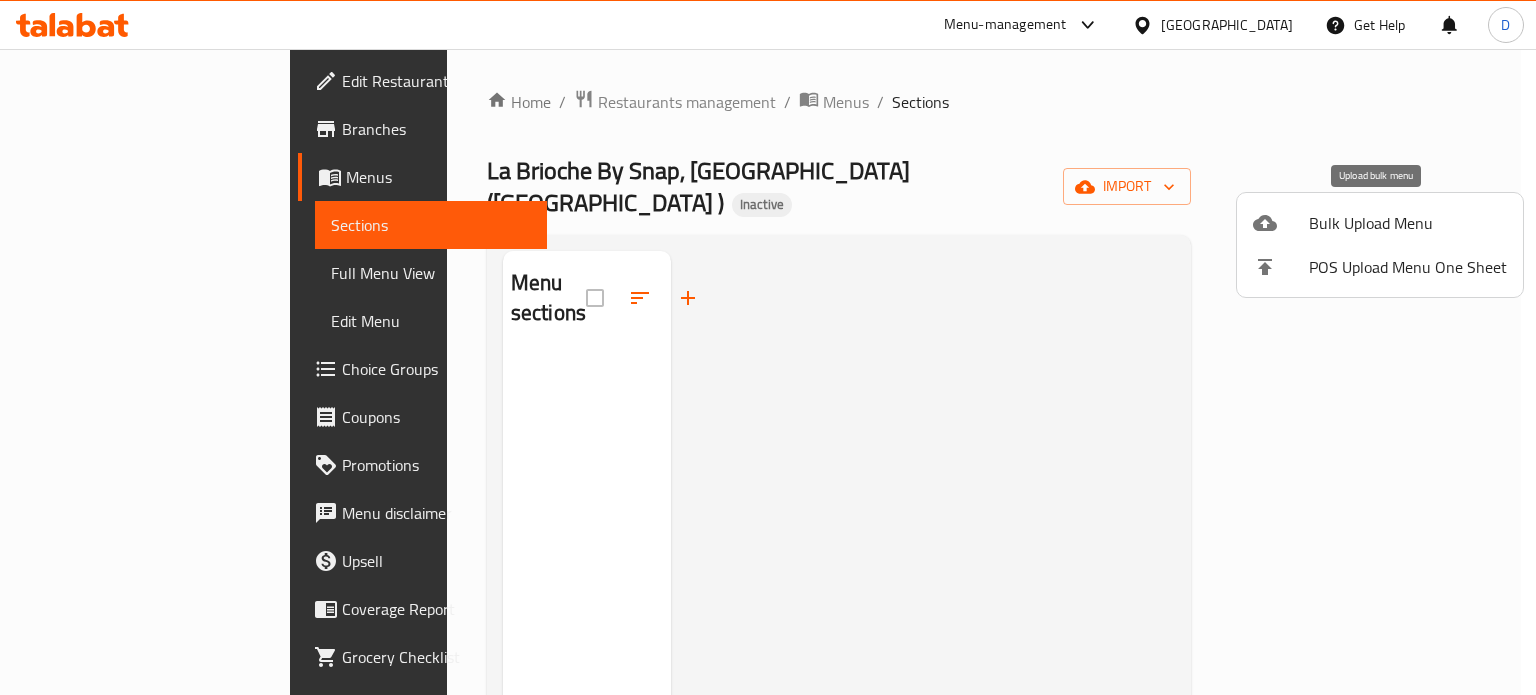 click on "Bulk Upload Menu" at bounding box center [1380, 223] 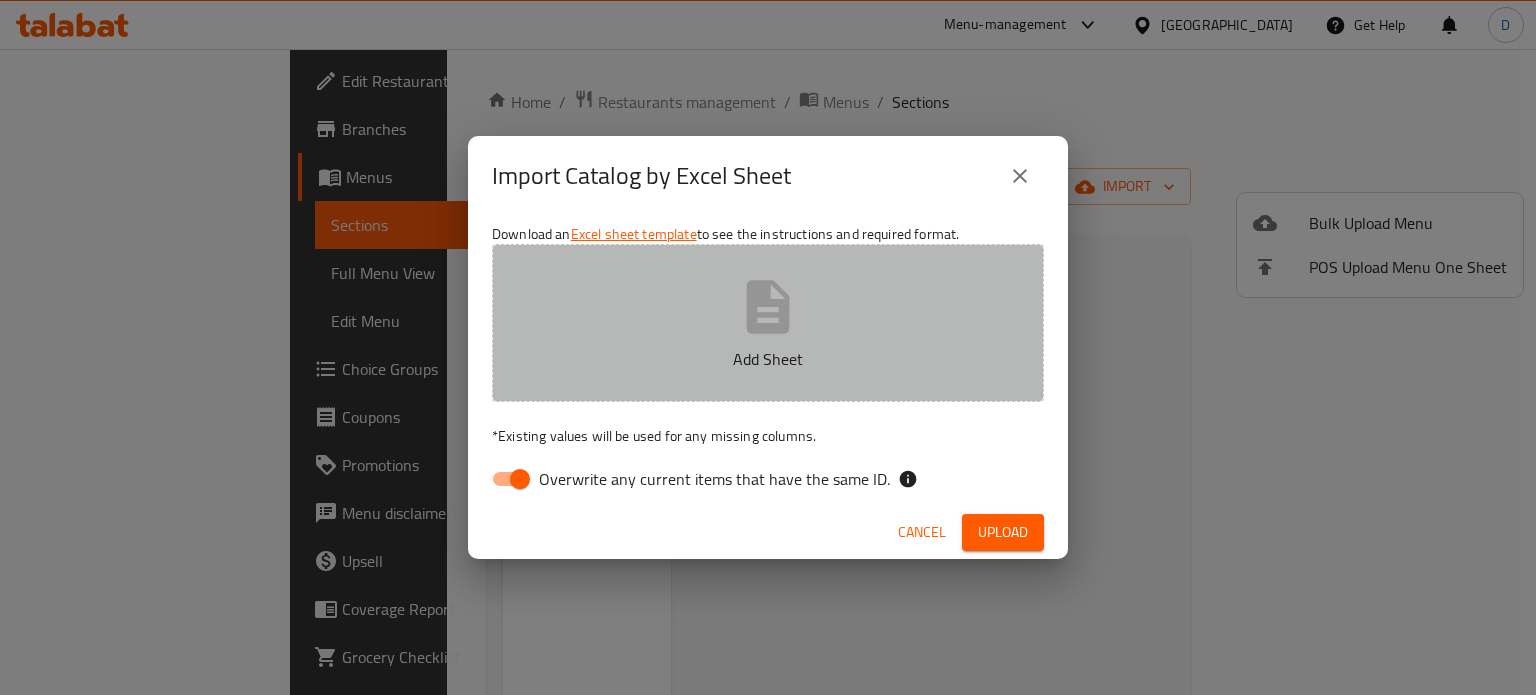 click on "Add Sheet" at bounding box center [768, 323] 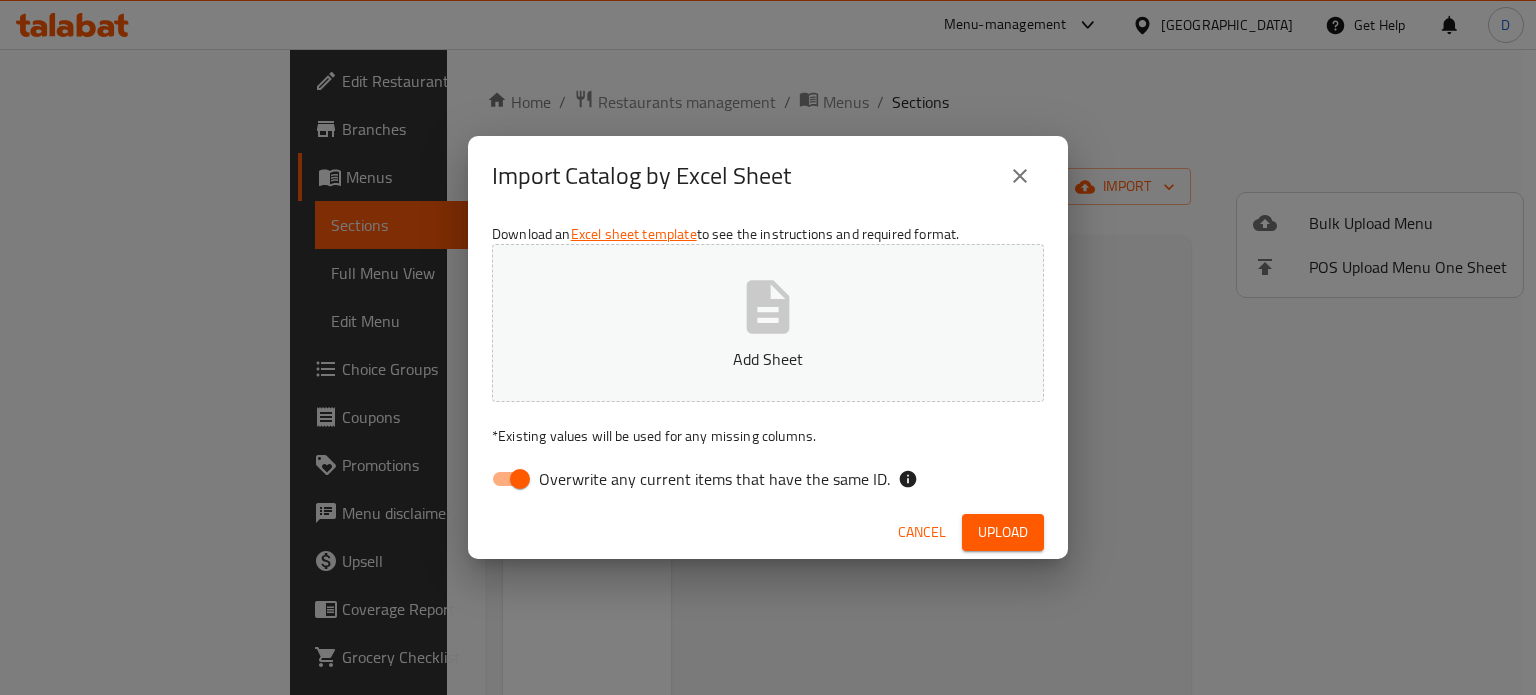 click 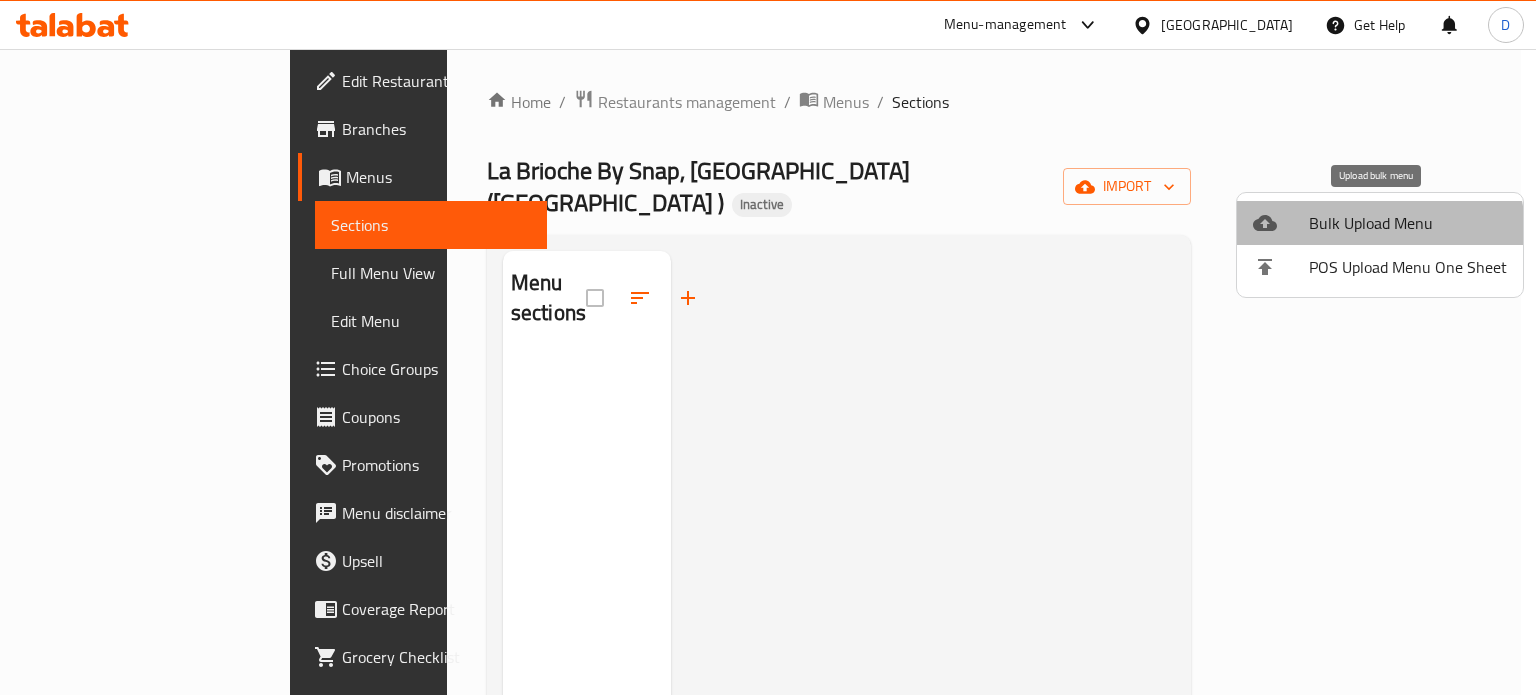 click on "Bulk Upload Menu" at bounding box center (1408, 223) 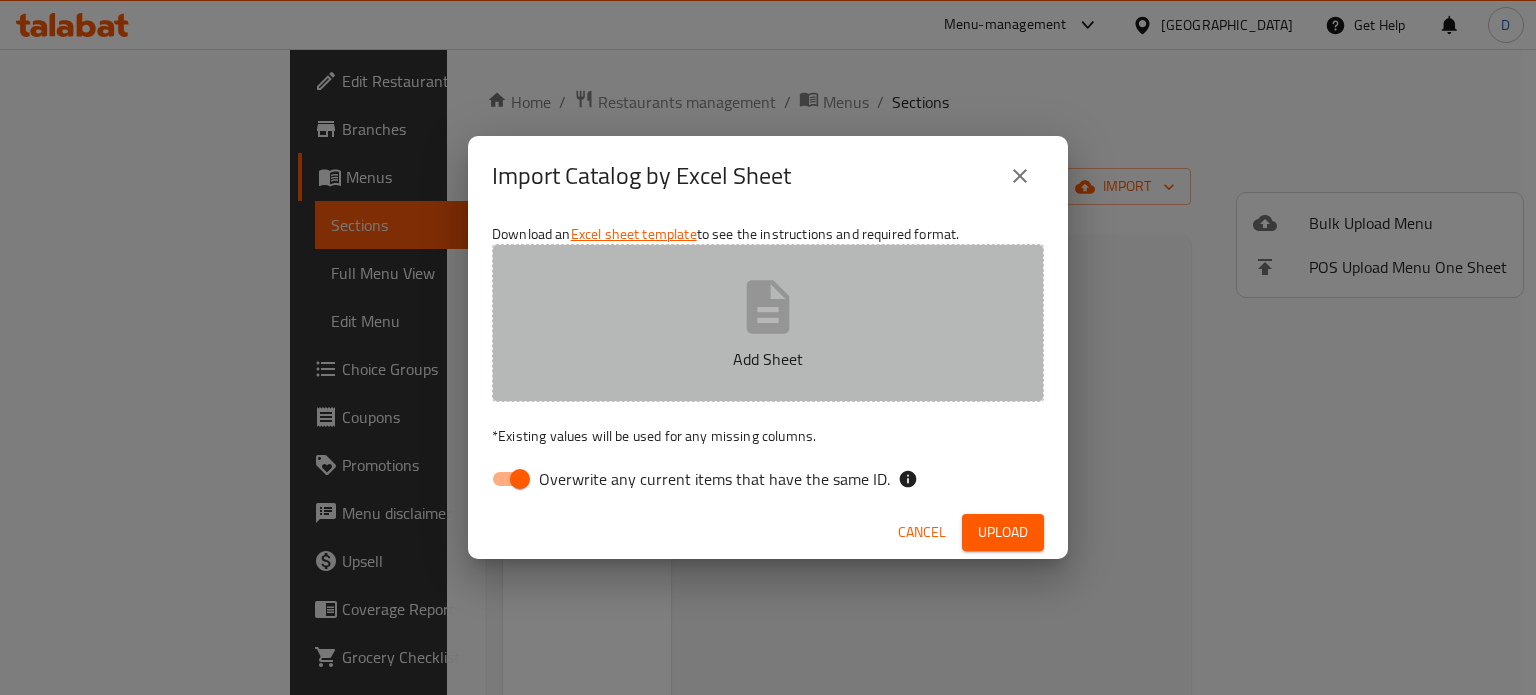 click on "Add Sheet" at bounding box center [768, 359] 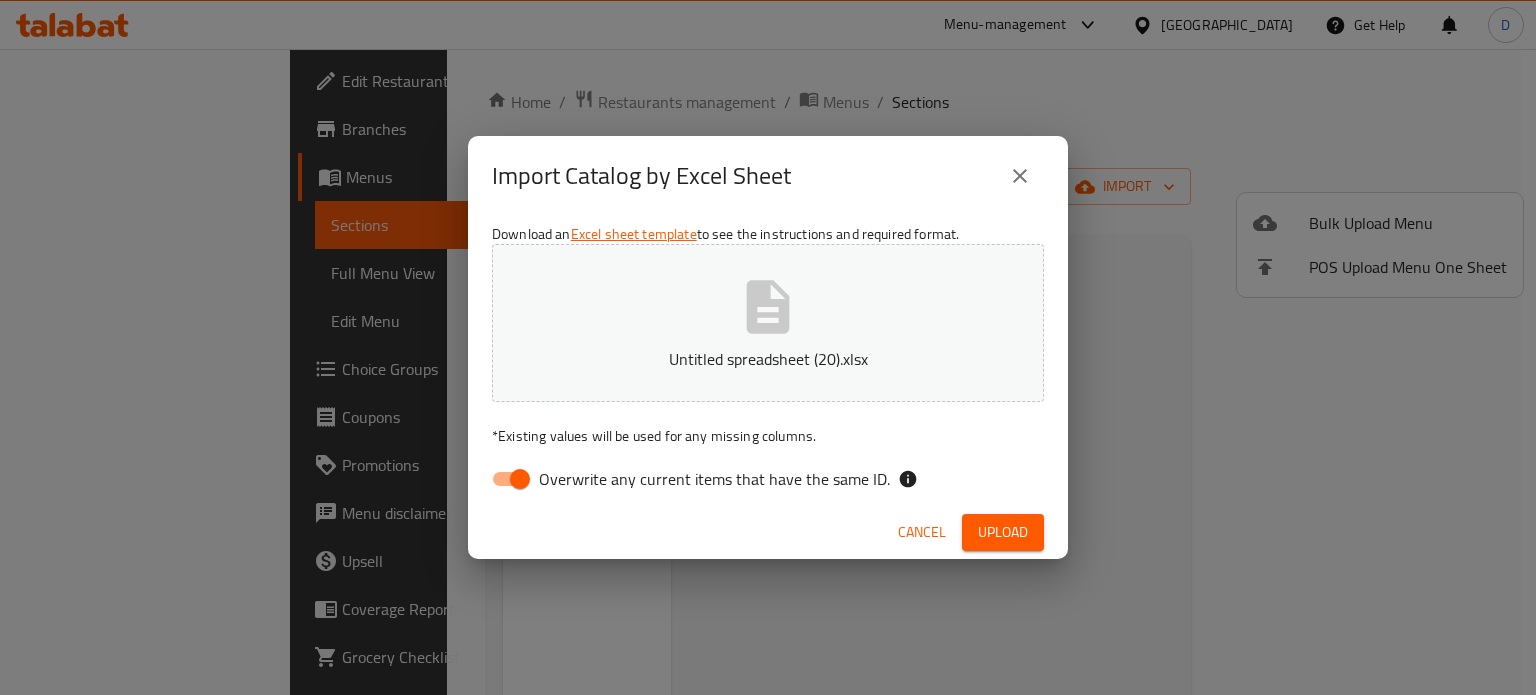 click on "Overwrite any current items that have the same ID." at bounding box center [520, 479] 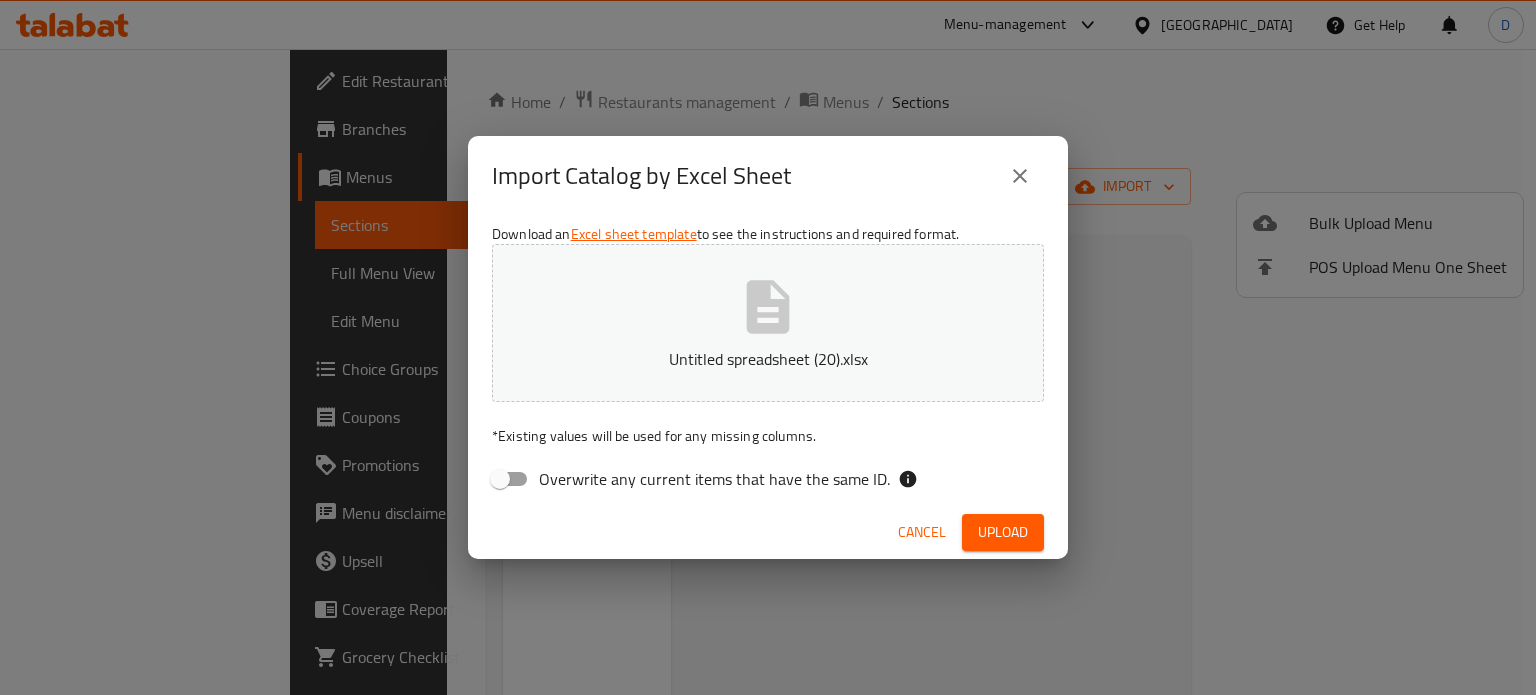 click on "Upload" at bounding box center (1003, 532) 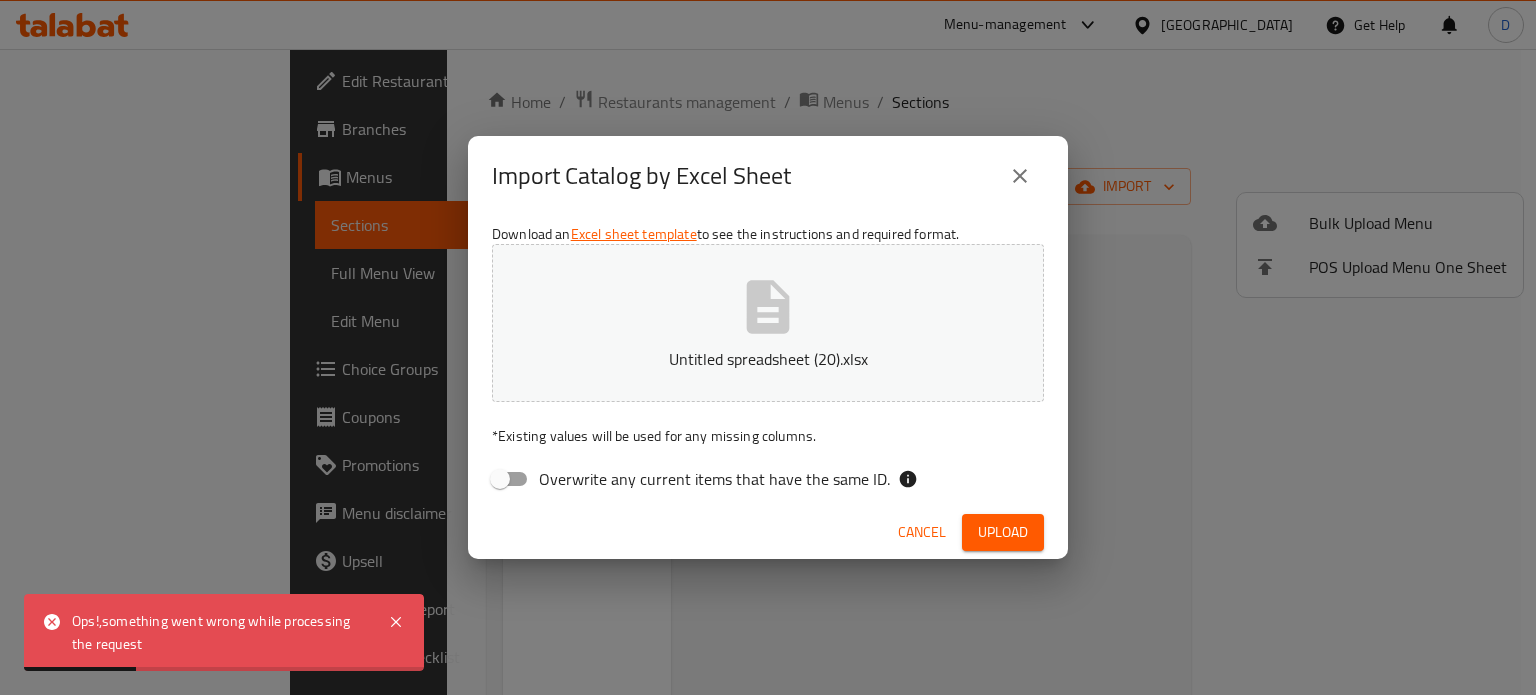 click on "Ops!,something went wrong while processing the request" at bounding box center (220, 632) 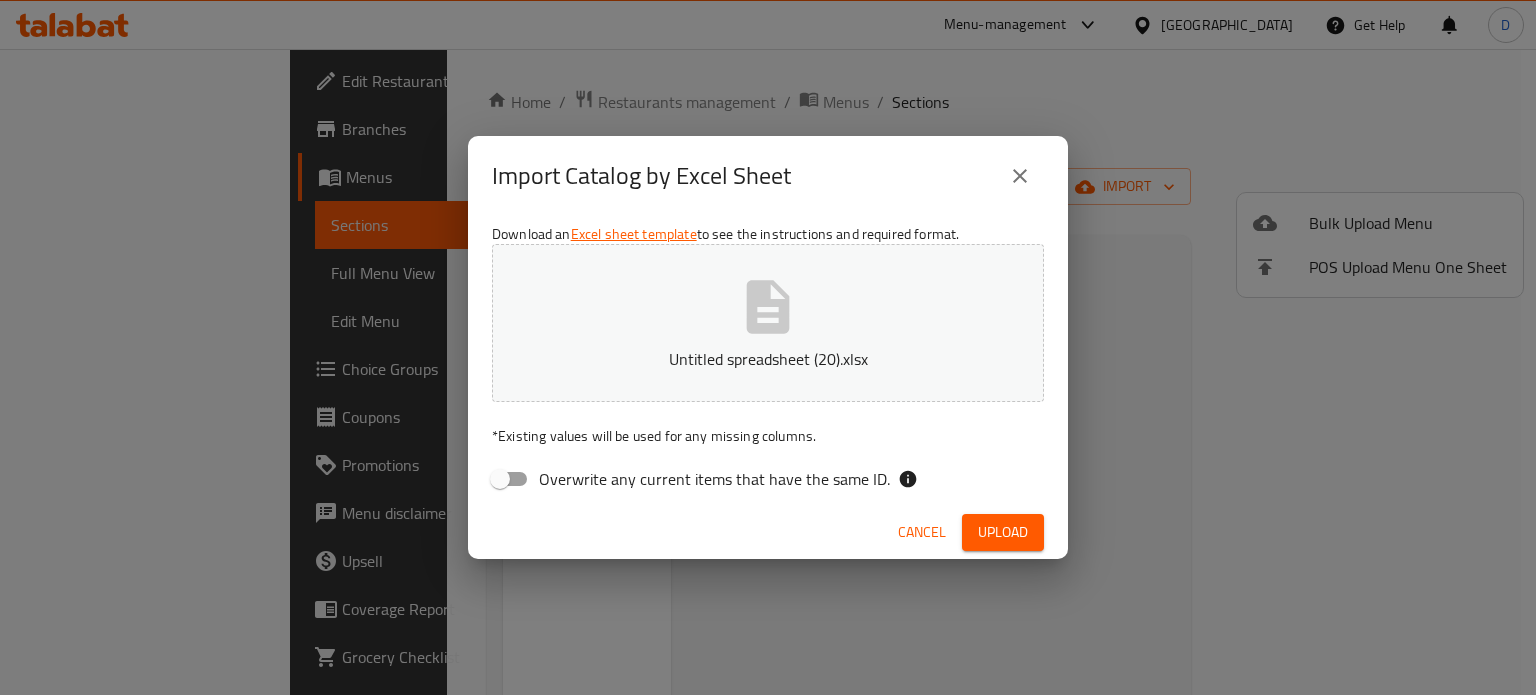 click at bounding box center (1020, 176) 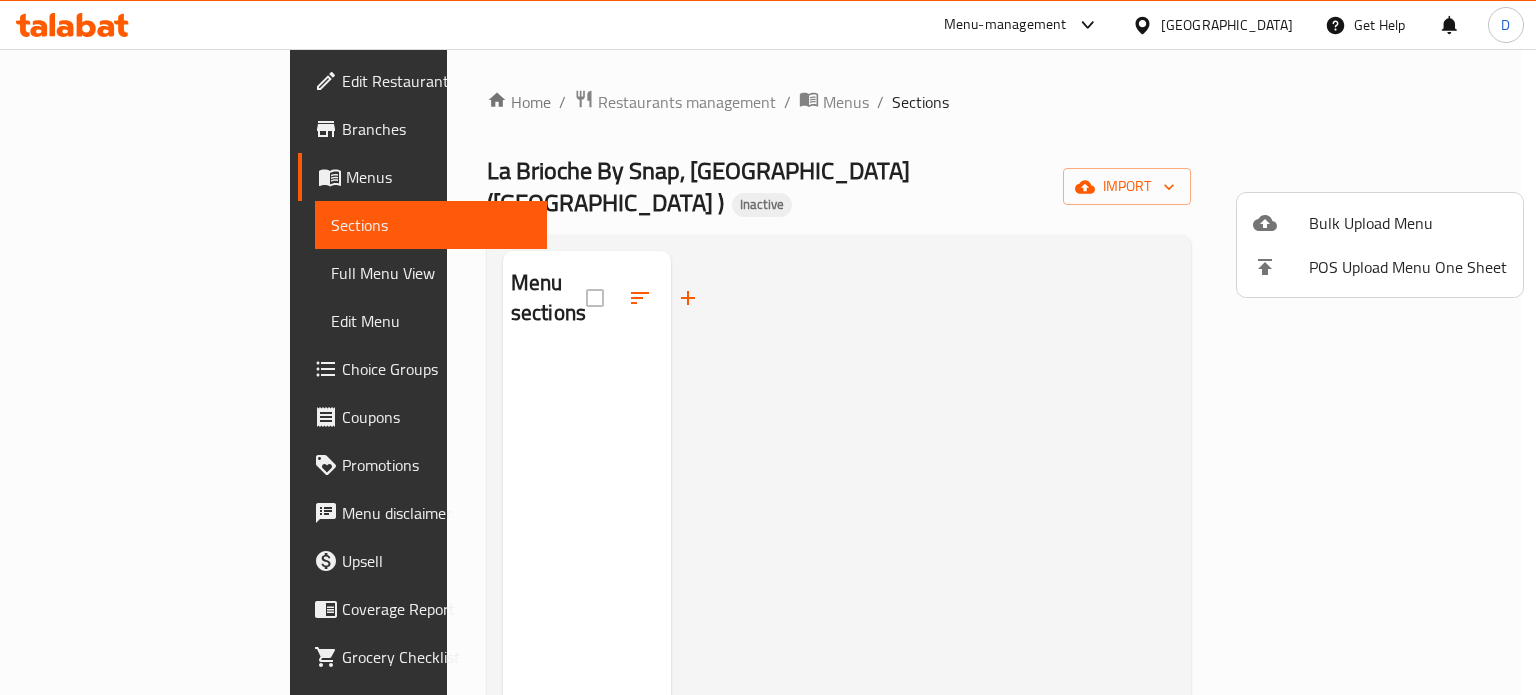 click at bounding box center [768, 347] 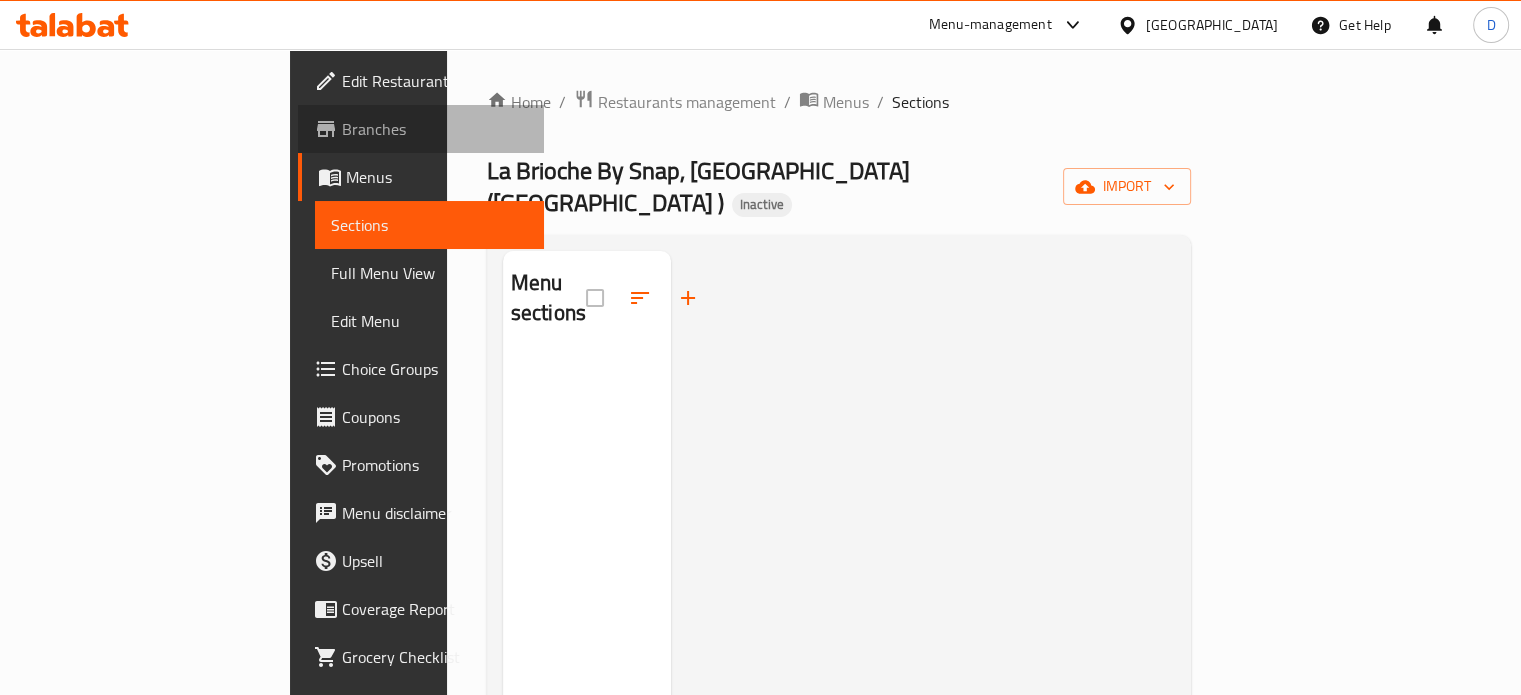 click on "Branches" at bounding box center [435, 129] 